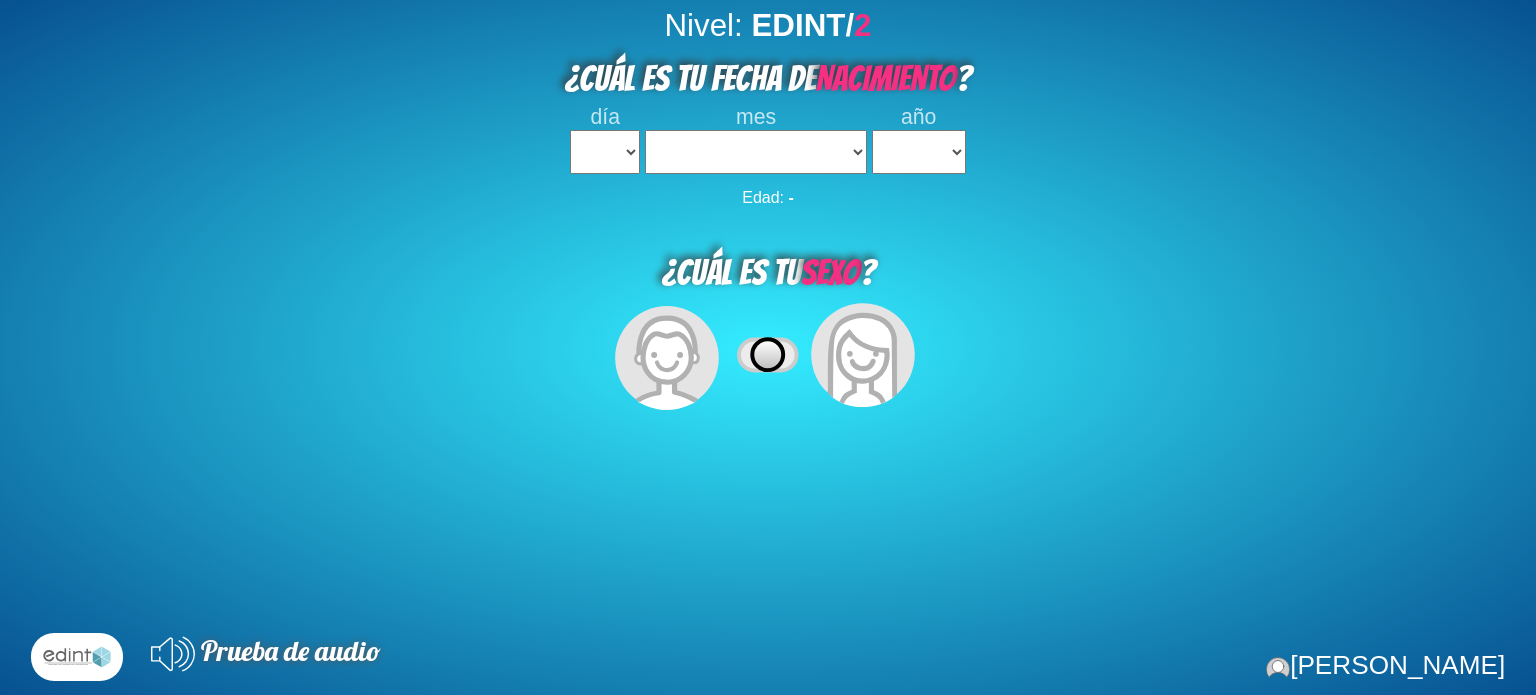 select 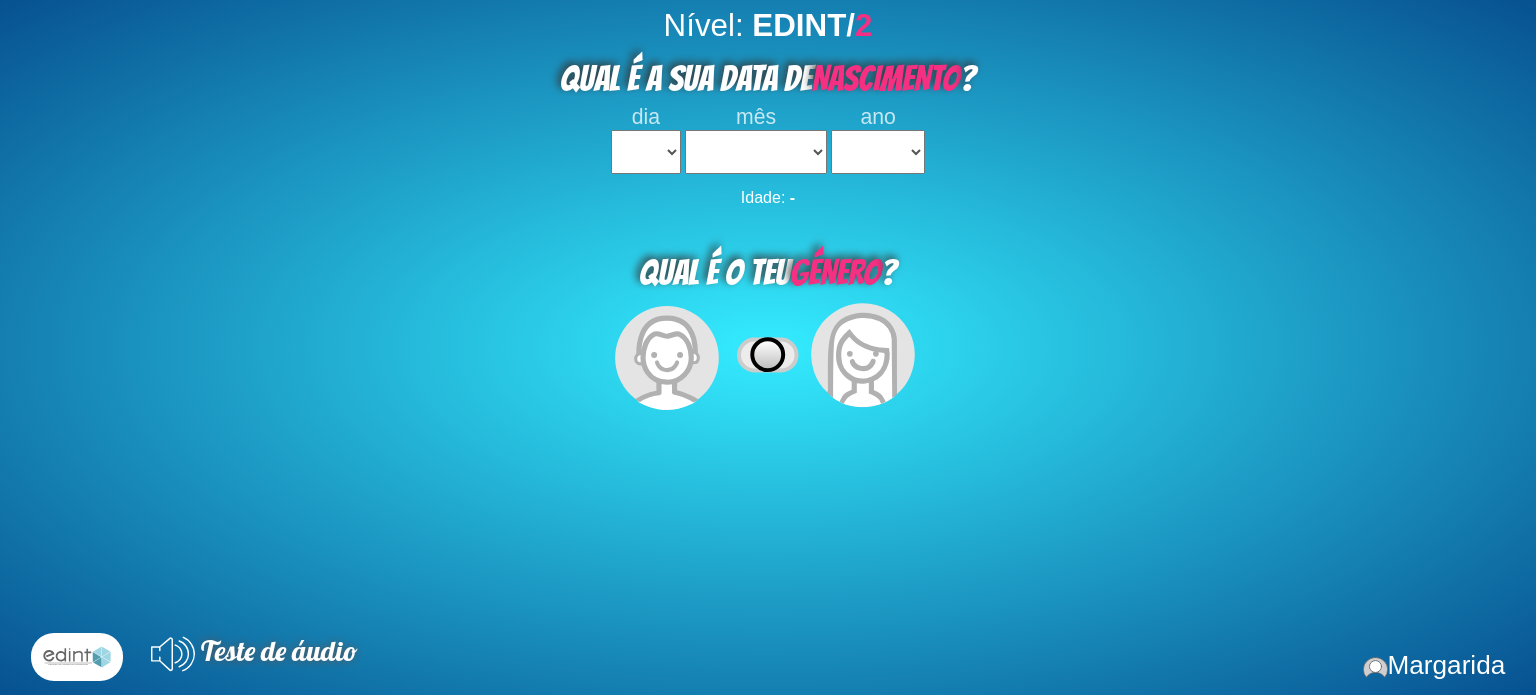 select 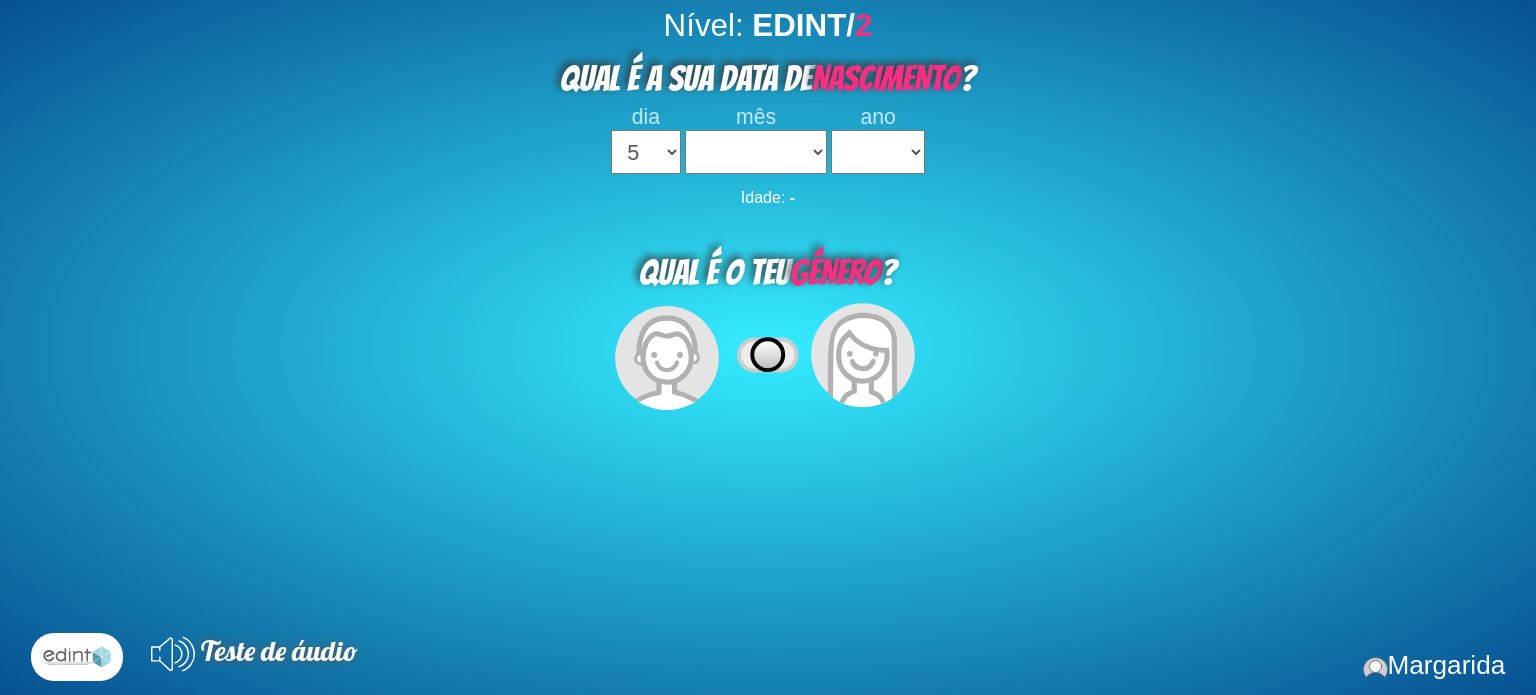 click on "1 2 3 4 5 6 7 8 9 10 11 12 13 14 15 16 17 18 19 20 21 22 23 24 25 26 27 28 29 30 31" at bounding box center (646, 152) 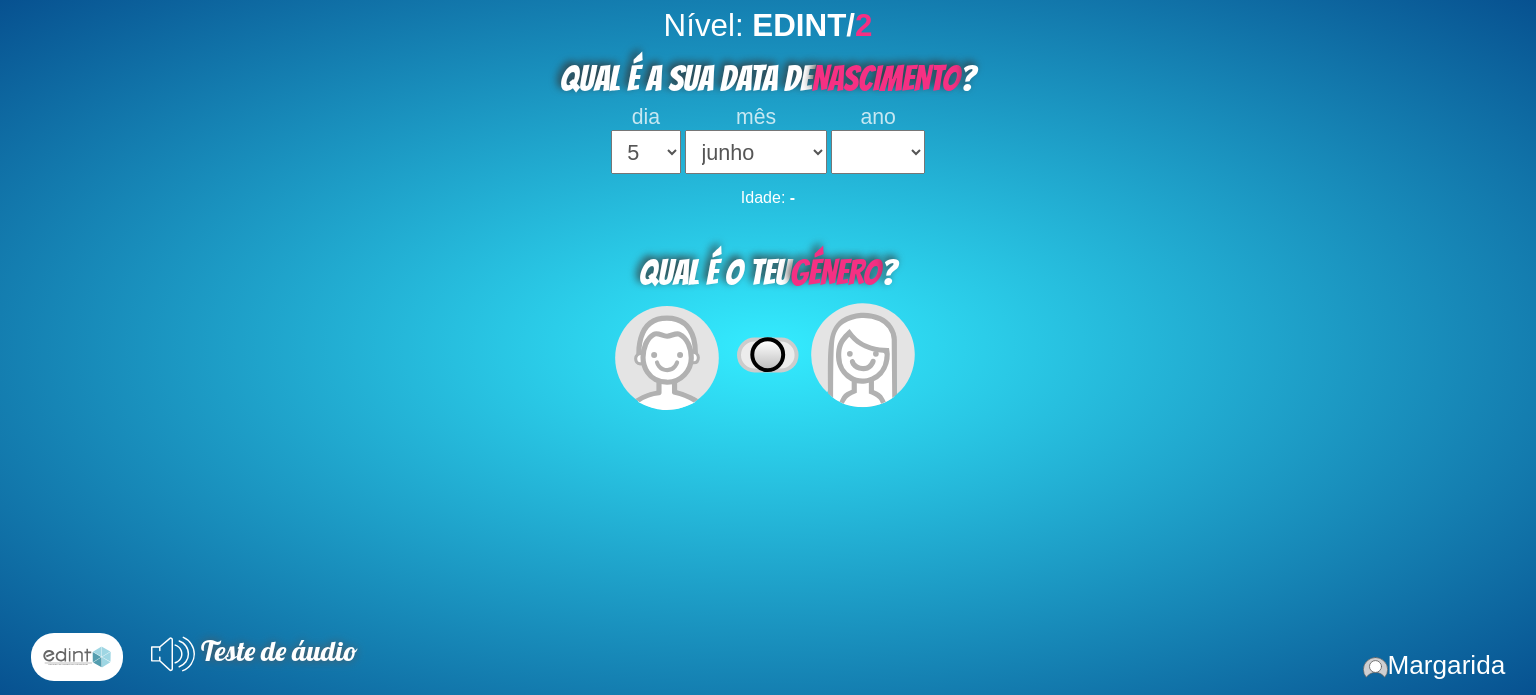 click on "janeiro fevereiro março abril maio junho julho agosto setembro outubro novembro dezembro" at bounding box center (756, 152) 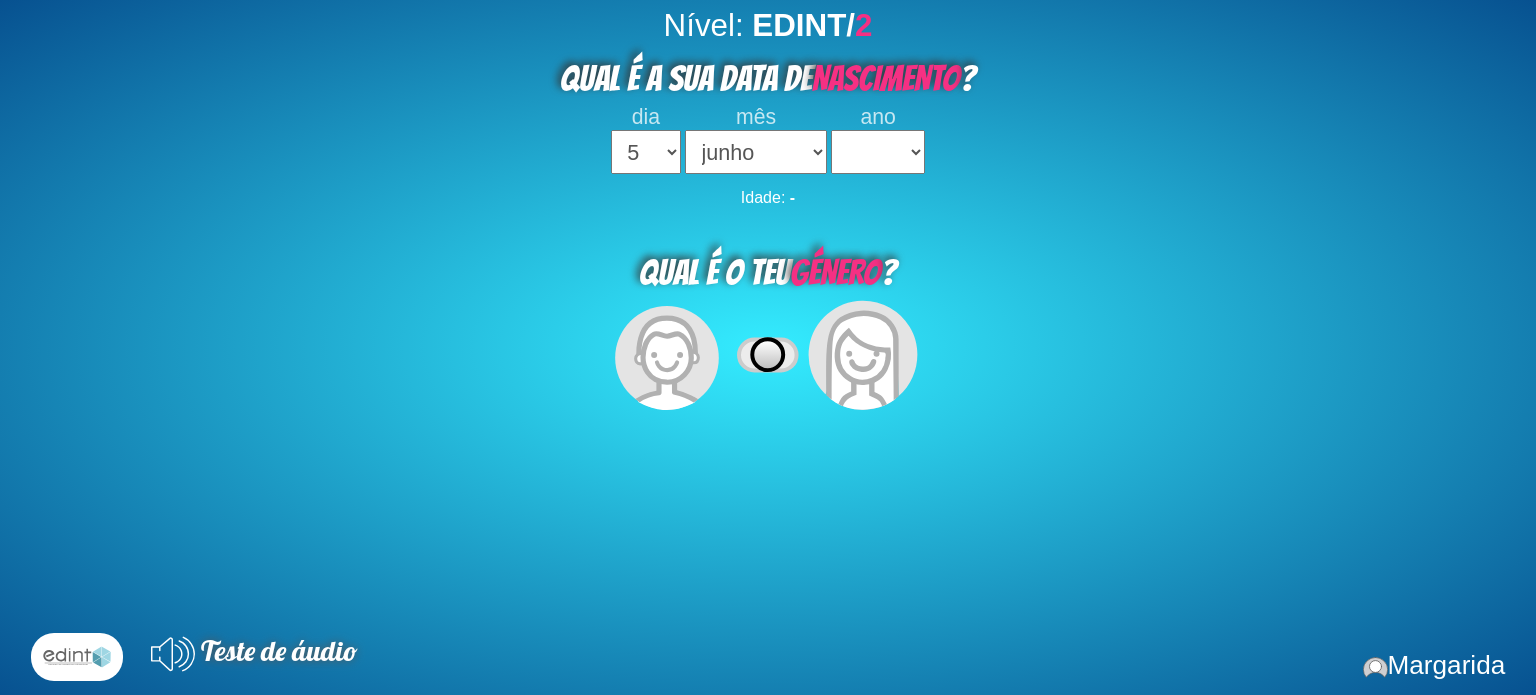 click 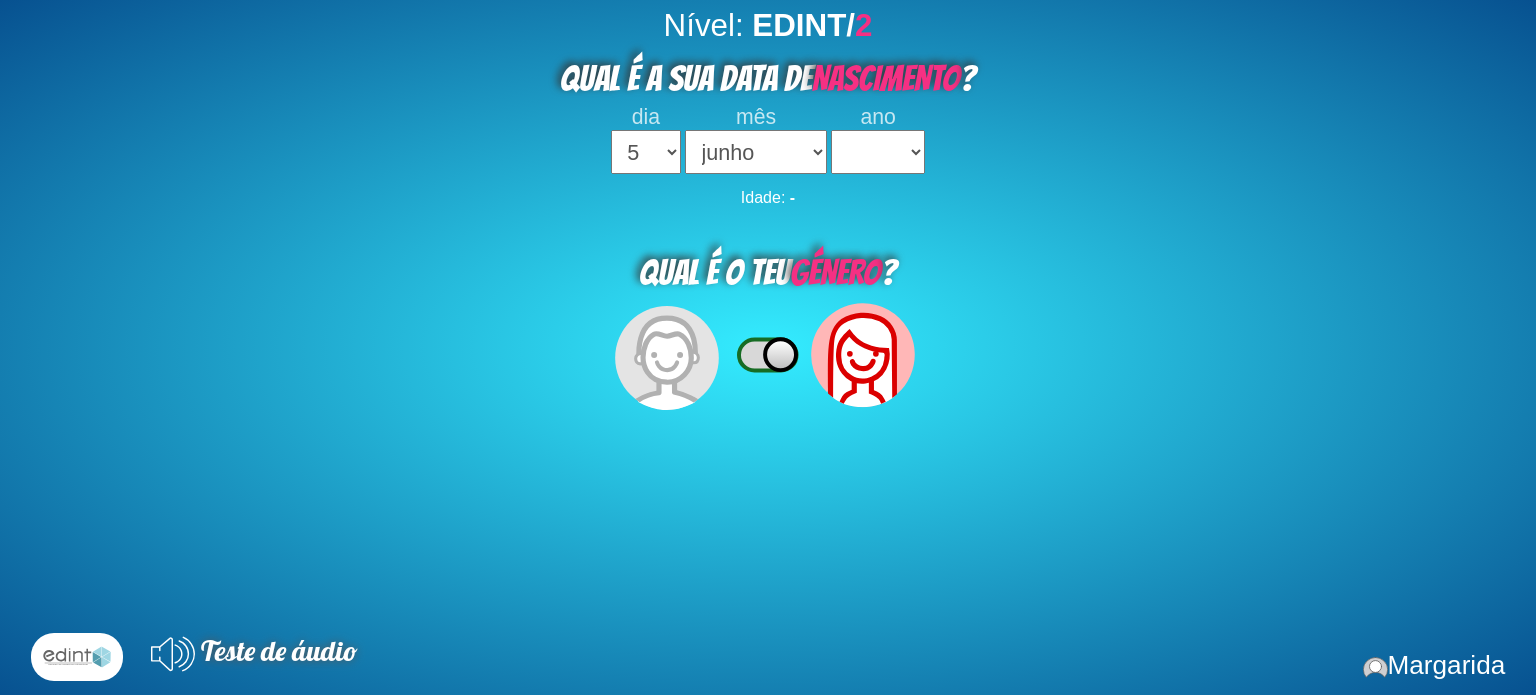 click on "2023 2022 2021 2020 2019 2018 2017 2016 2015 2014 2013 2012 2011 2010 2009 2008 2007 2006 2005 2004 2003 2002 2001 2000 1999 1998 1997 1996 1995 1994 1993 1992 1991 1990 1989 1988 1987 1986 1985 1984 1983 1982 1981 1980 1979 1978 1977 1976 1975 1974 1973 1972 1971 1970 1969 1968 1967 1966 1965 1964 1963 1962 1961 1960 1959 1958 1957 1956 1955 1954 1953 1952 1951 1950 1949 1948 1947 1946" at bounding box center (878, 152) 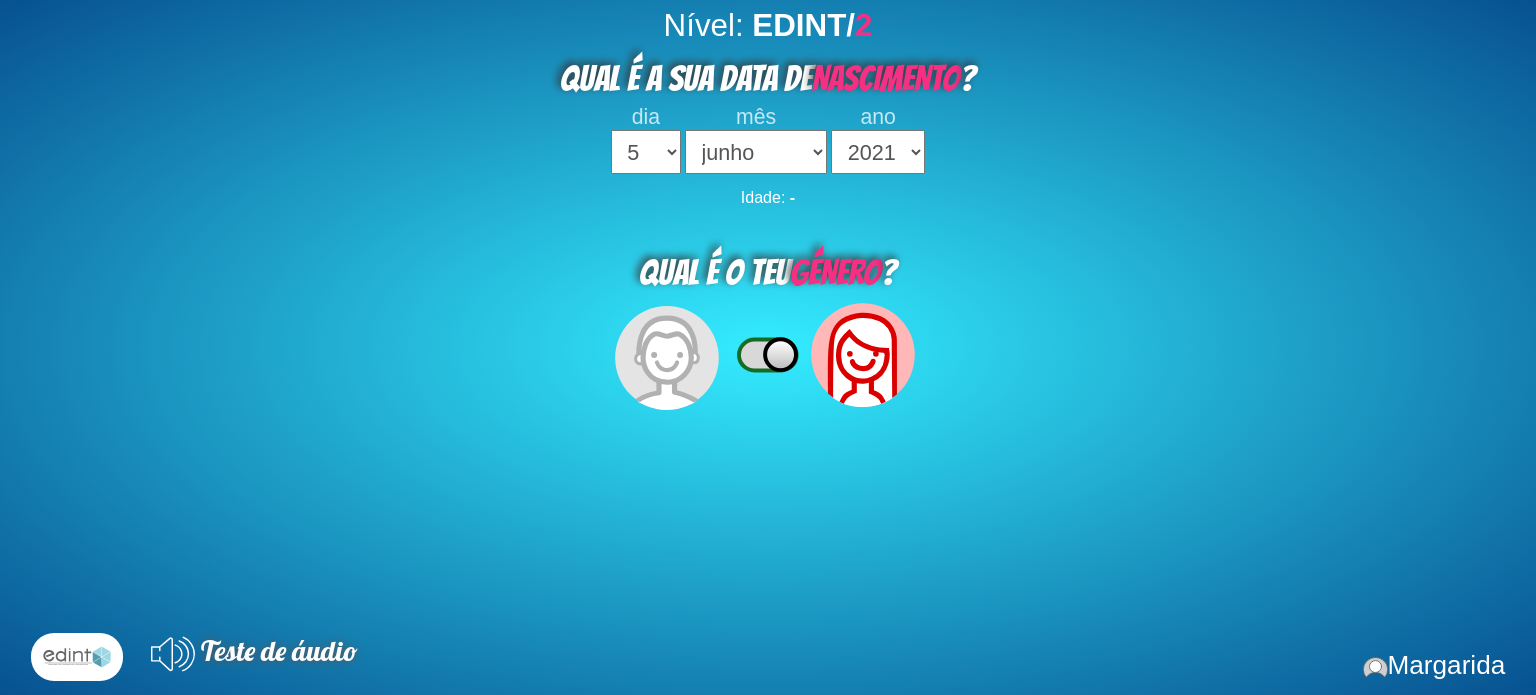 click on "2023 2022 2021 2020 2019 2018 2017 2016 2015 2014 2013 2012 2011 2010 2009 2008 2007 2006 2005 2004 2003 2002 2001 2000 1999 1998 1997 1996 1995 1994 1993 1992 1991 1990 1989 1988 1987 1986 1985 1984 1983 1982 1981 1980 1979 1978 1977 1976 1975 1974 1973 1972 1971 1970 1969 1968 1967 1966 1965 1964 1963 1962 1961 1960 1959 1958 1957 1956 1955 1954 1953 1952 1951 1950 1949 1948 1947 1946" at bounding box center [878, 152] 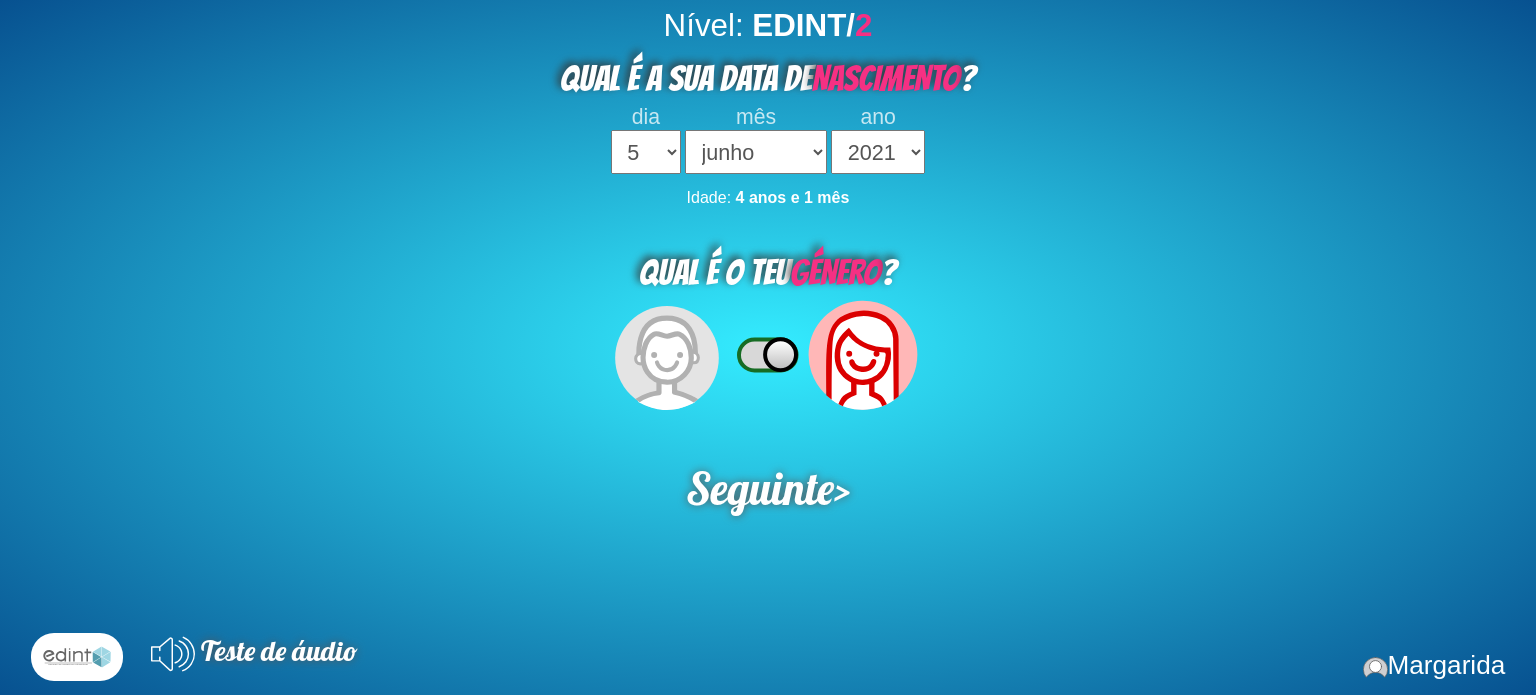 click 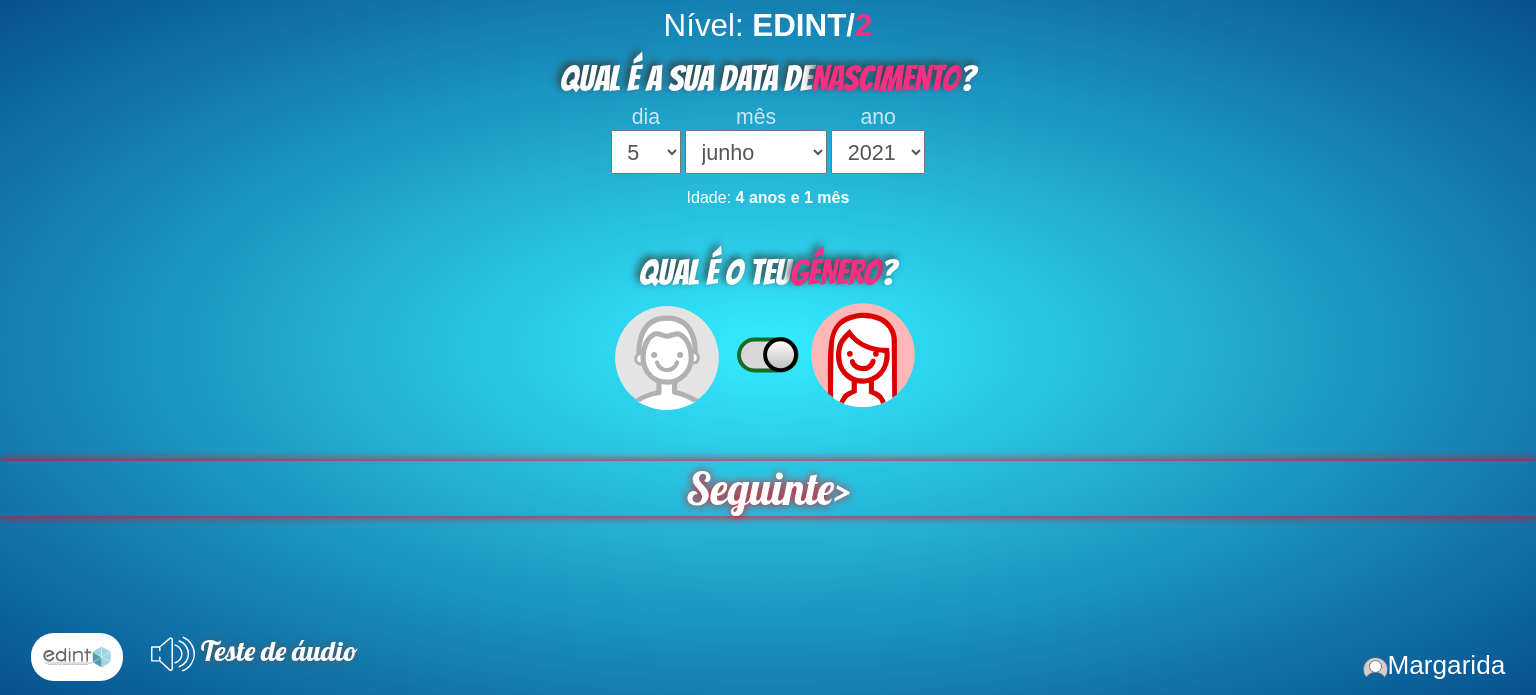 click on "Seguinte" at bounding box center [759, 488] 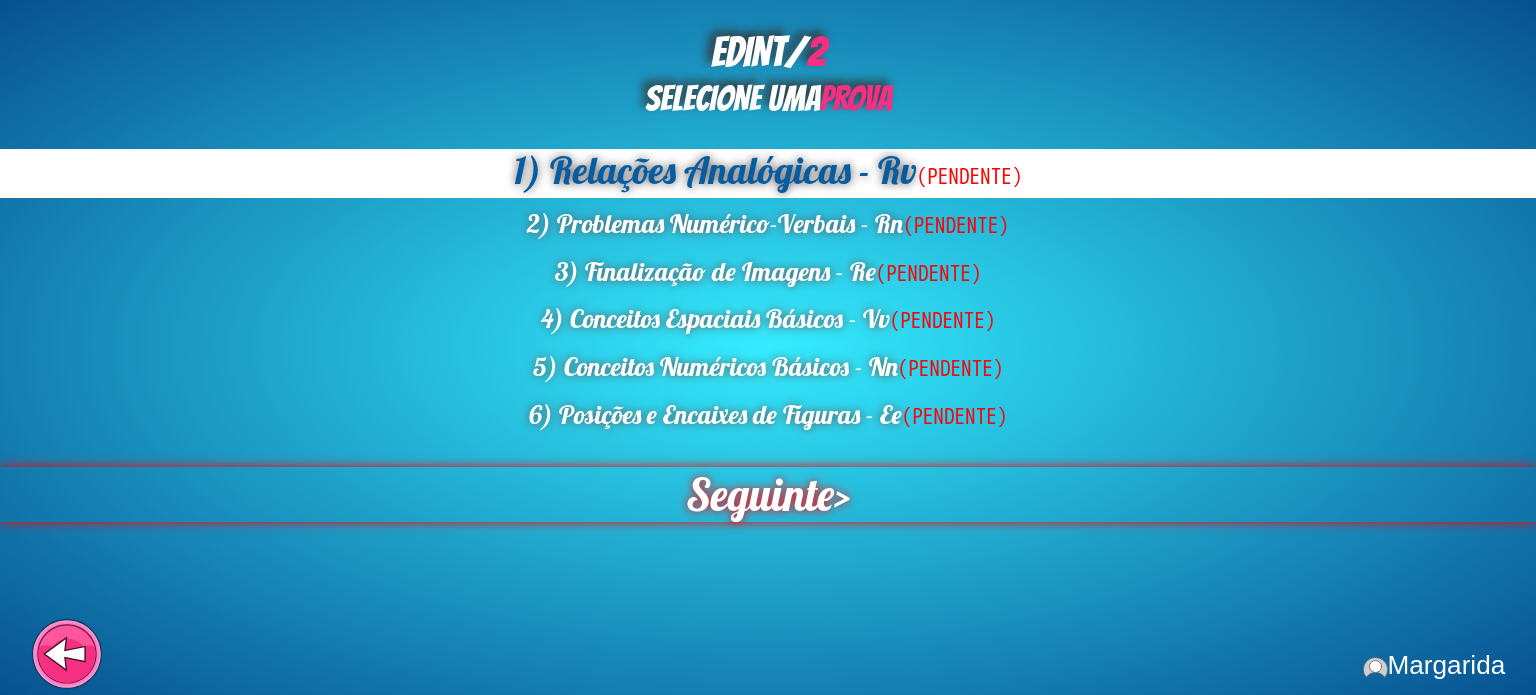 click on "Seguinte" at bounding box center (760, 494) 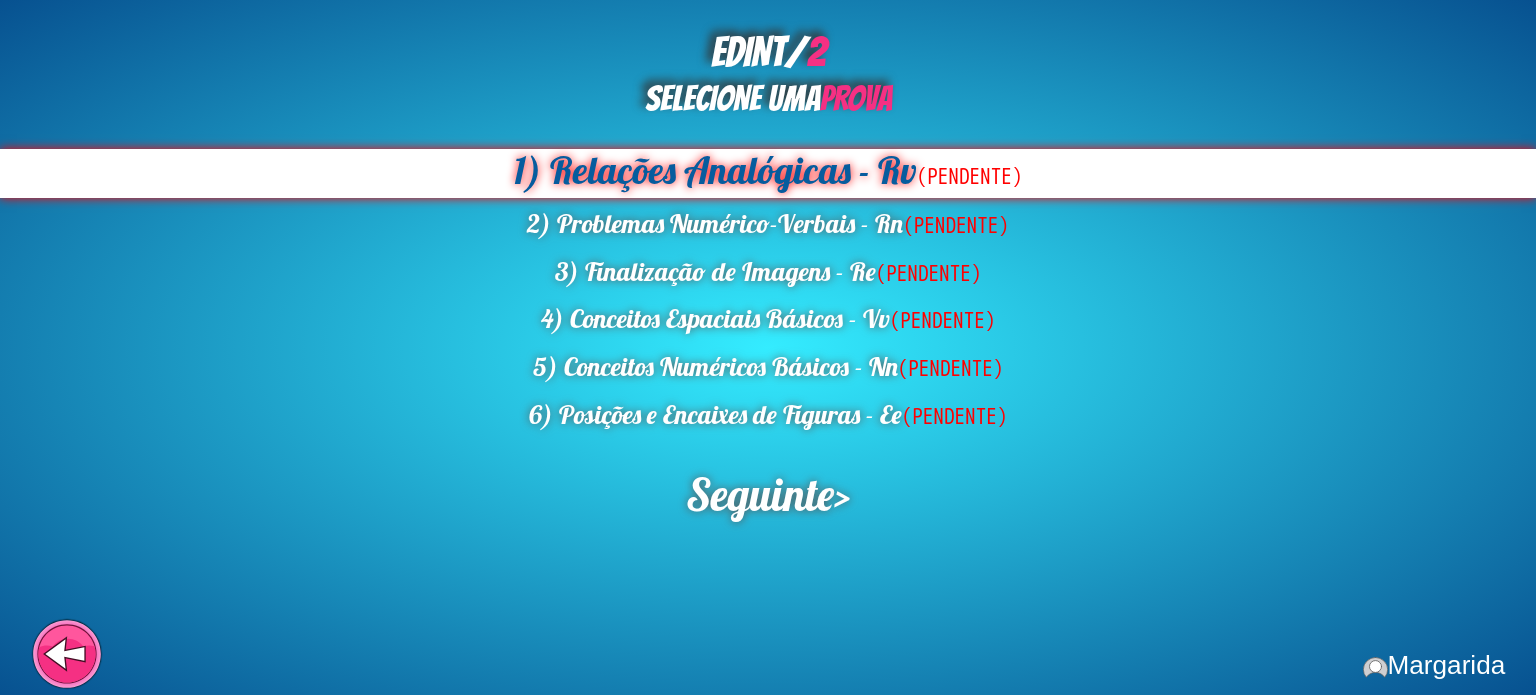 click on "1) Relações Analógicas - Rv
(PENDENTE)" at bounding box center [768, 173] 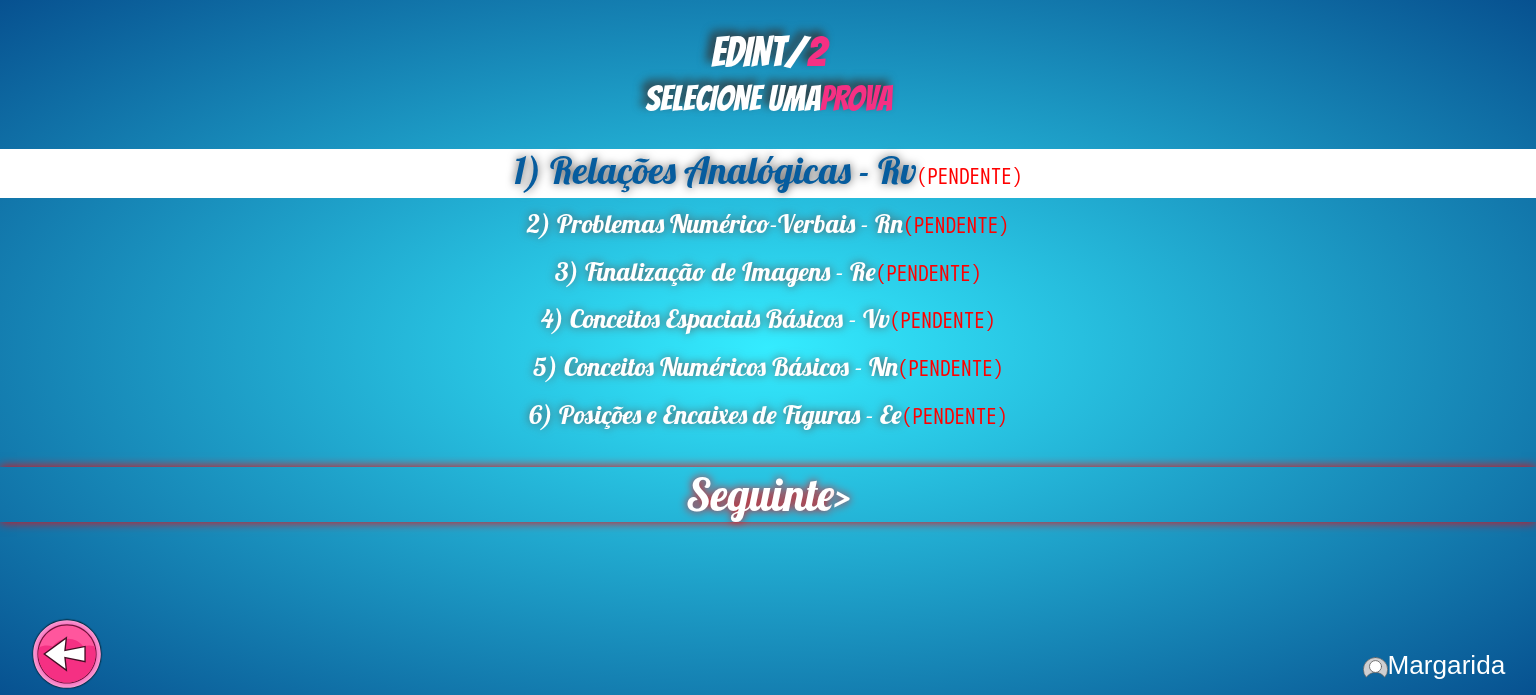 click on "Seguinte" at bounding box center [760, 494] 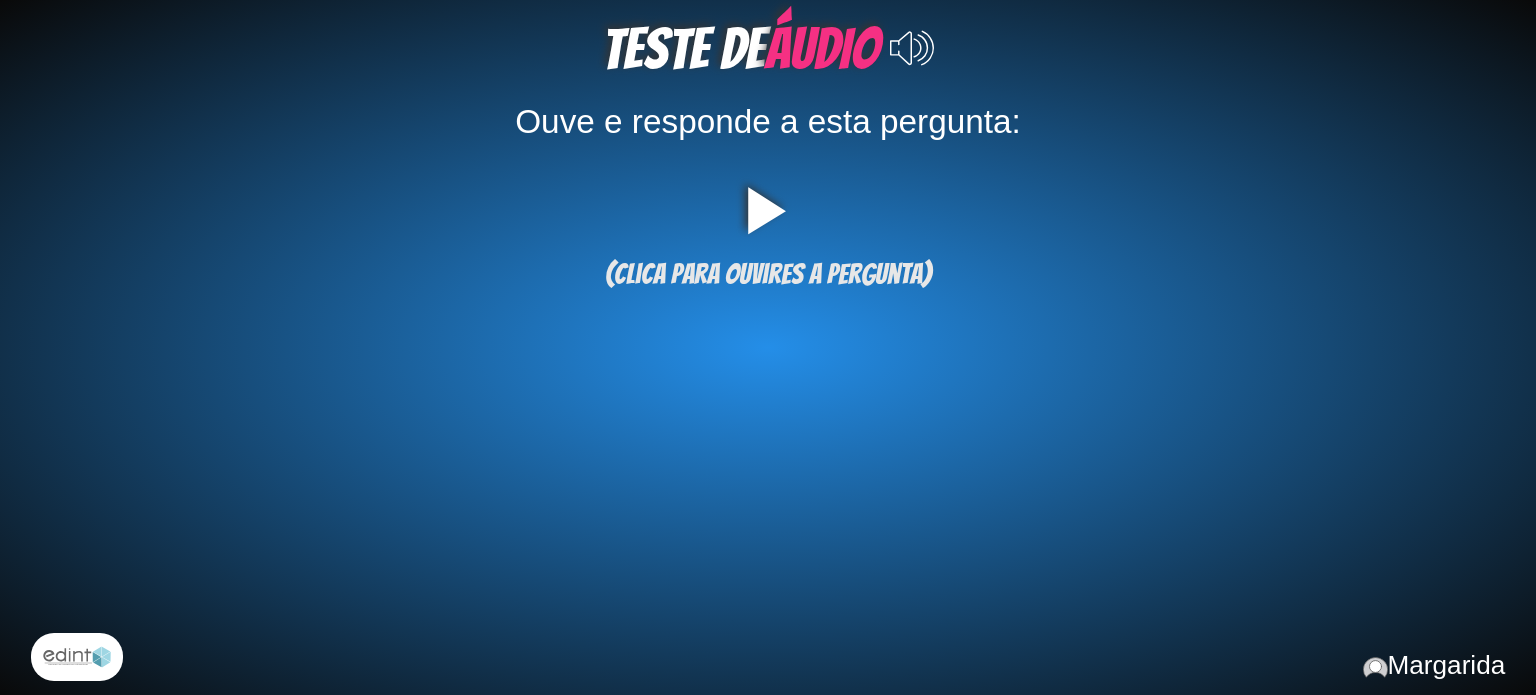 click on "▶" at bounding box center [768, 212] 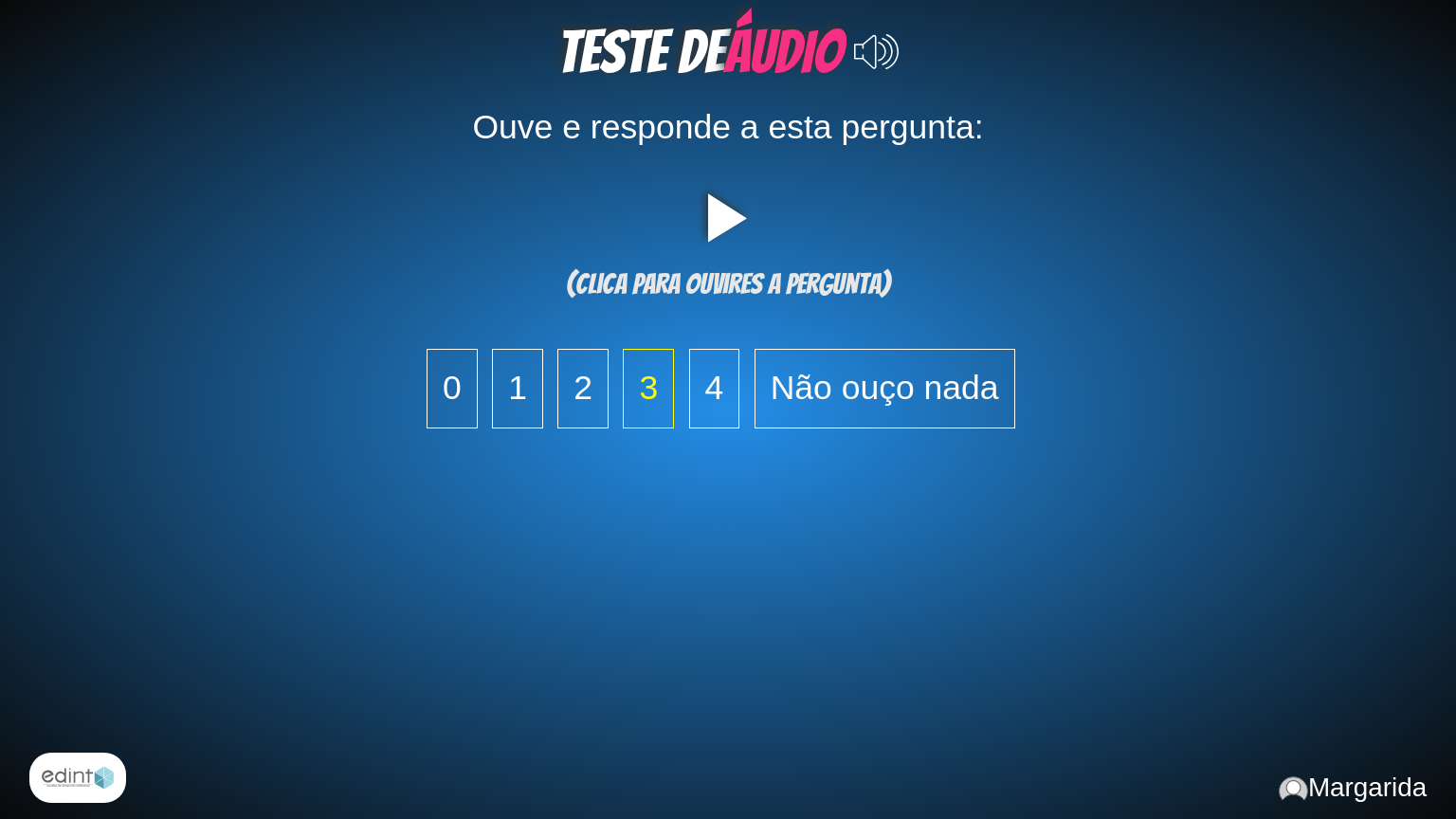 click on "3" at bounding box center (648, 389) 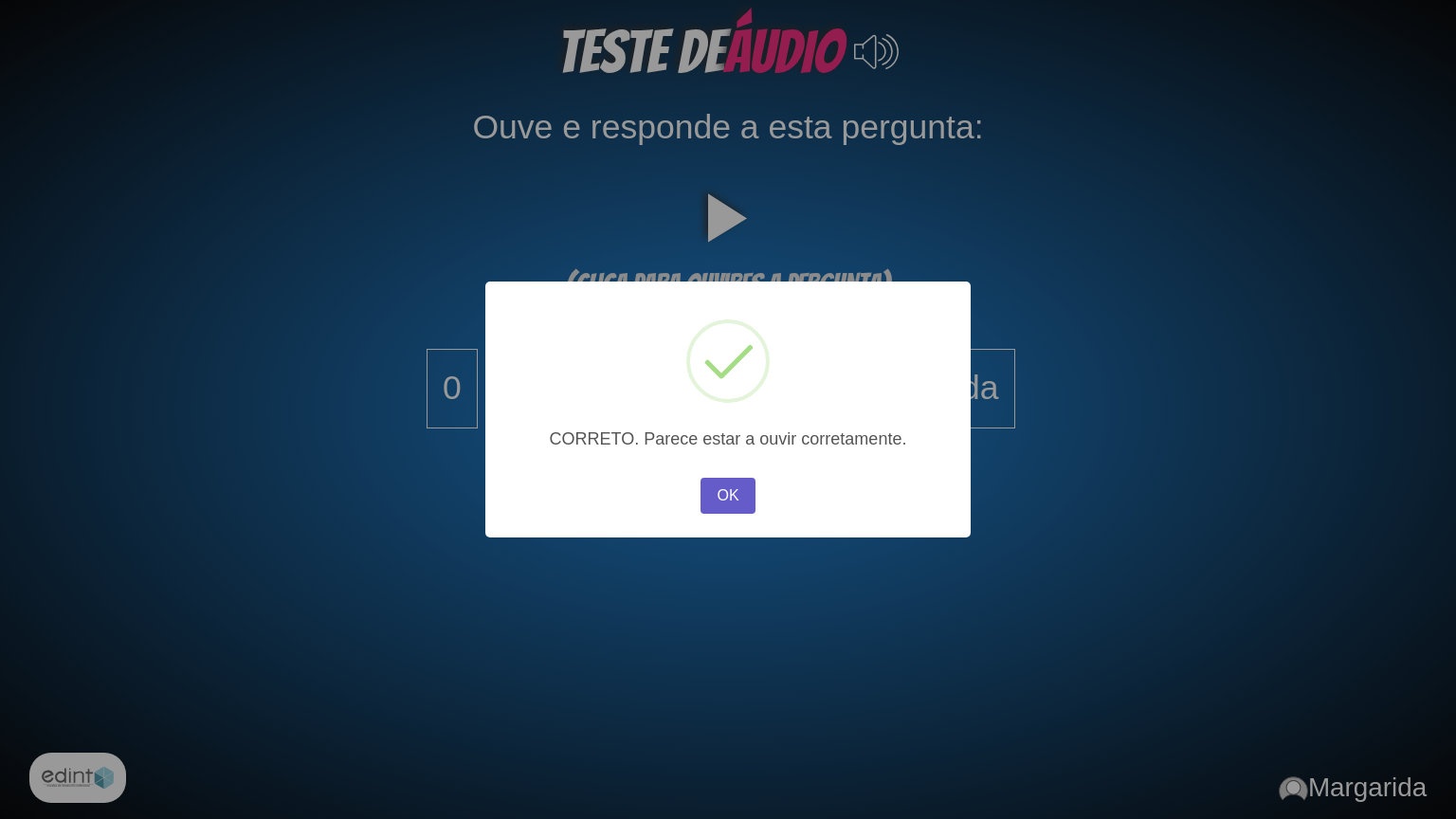 click on "OK" at bounding box center [728, 496] 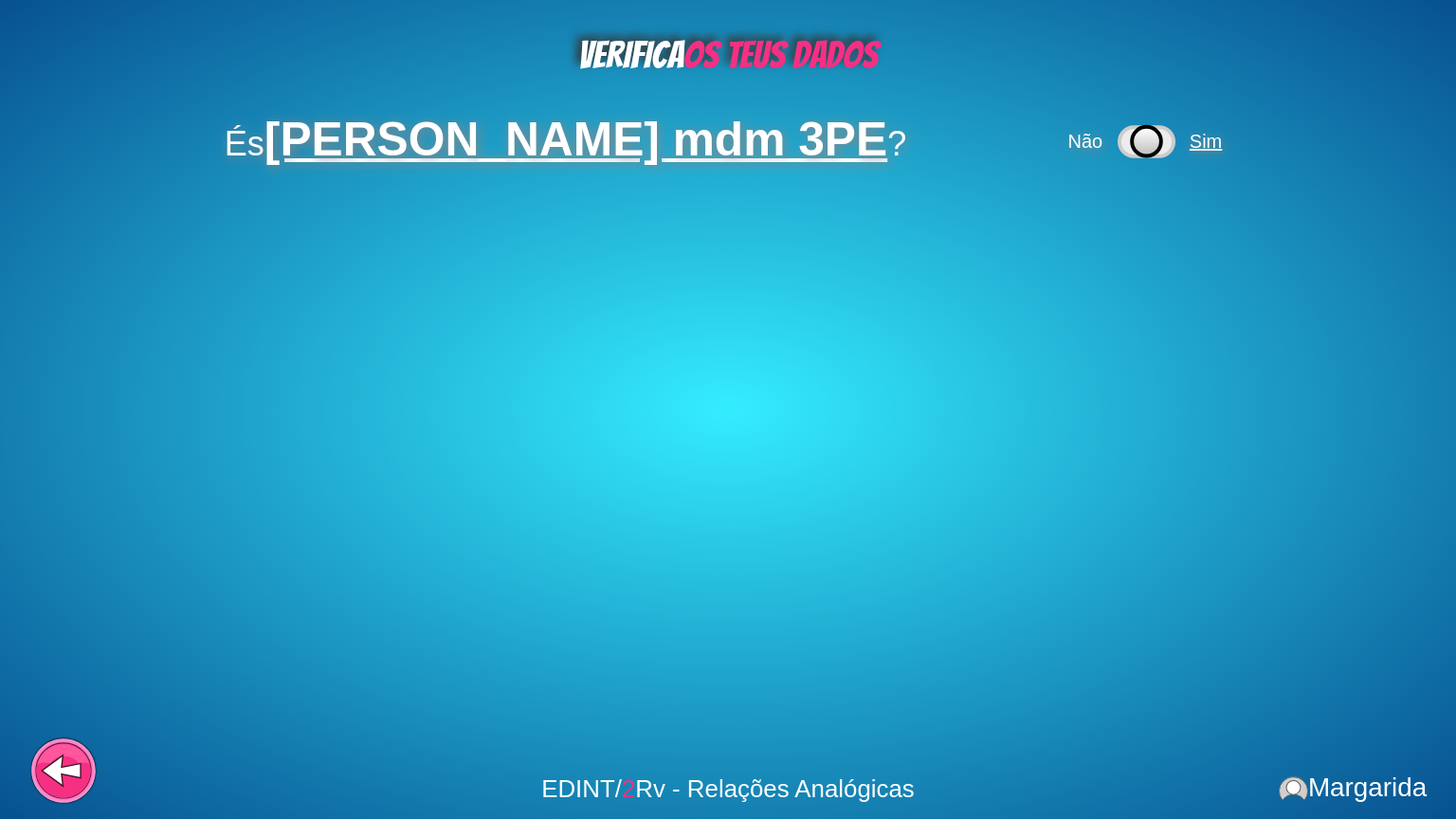 click on "Sim" at bounding box center [1209, 141] 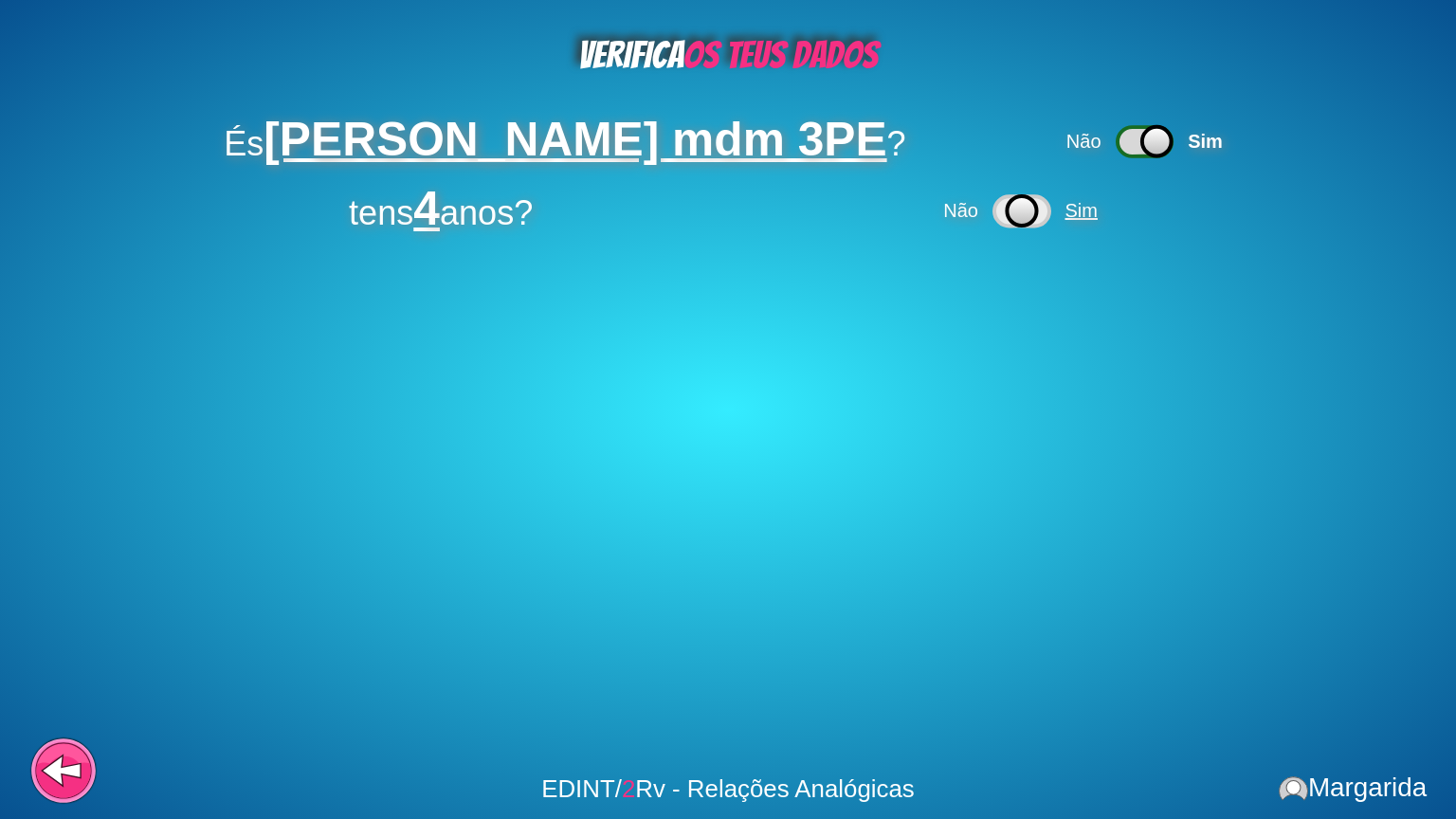 click on "tens  4  anos?   Não               Sim" at bounding box center (728, 211) 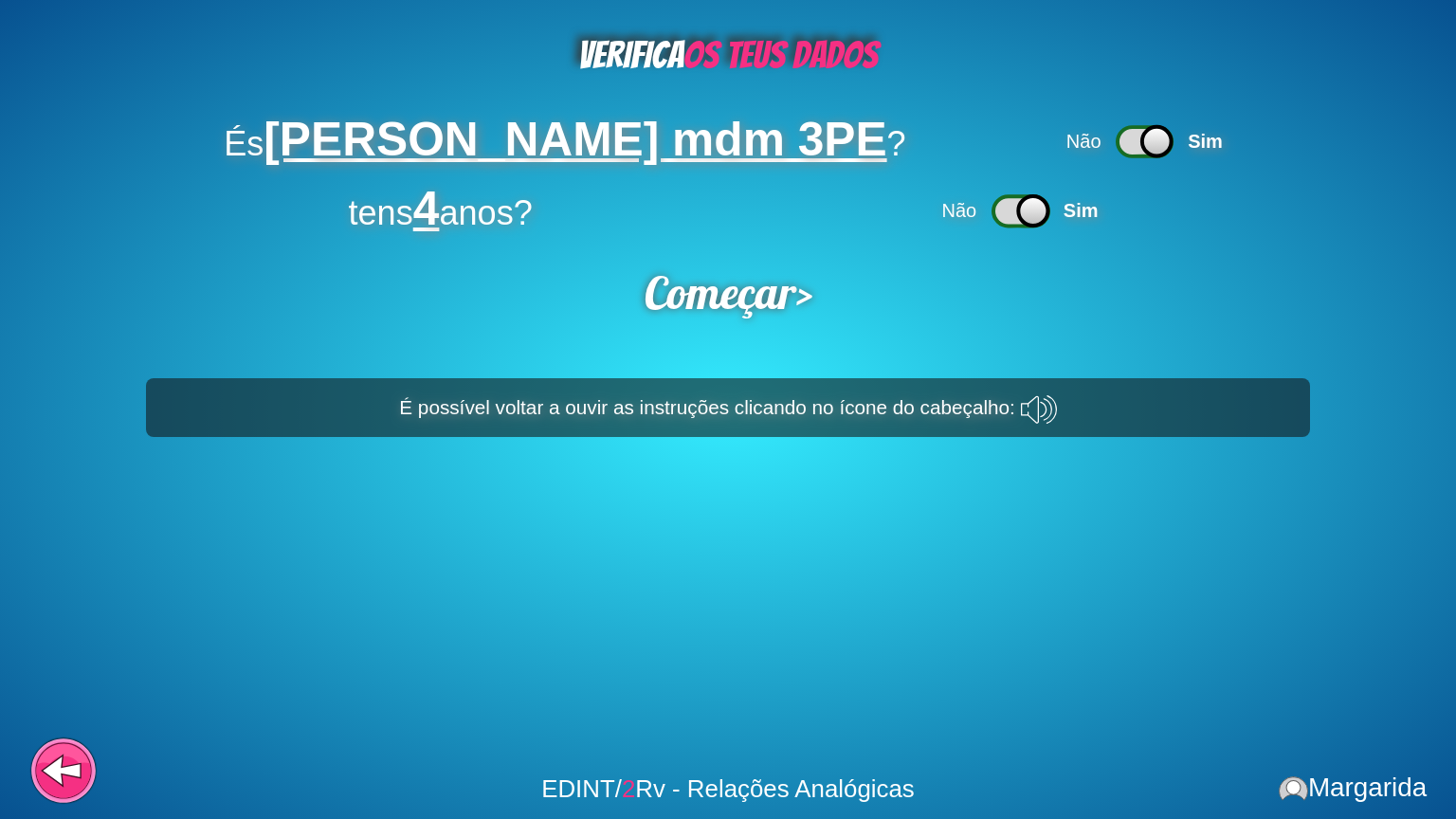 click on "VERIFICA  OS TEUS DADOS   És  Margarida mdm 3PE ?   Não               Sim       tens  4  anos?   Não               Sim       Começar  >
É possível voltar a ouvir as instruções clicando no ícone do cabeçalho:
EDINT/ 2  Rv - Relações Analógicas
Margarida" at bounding box center (728, 410) 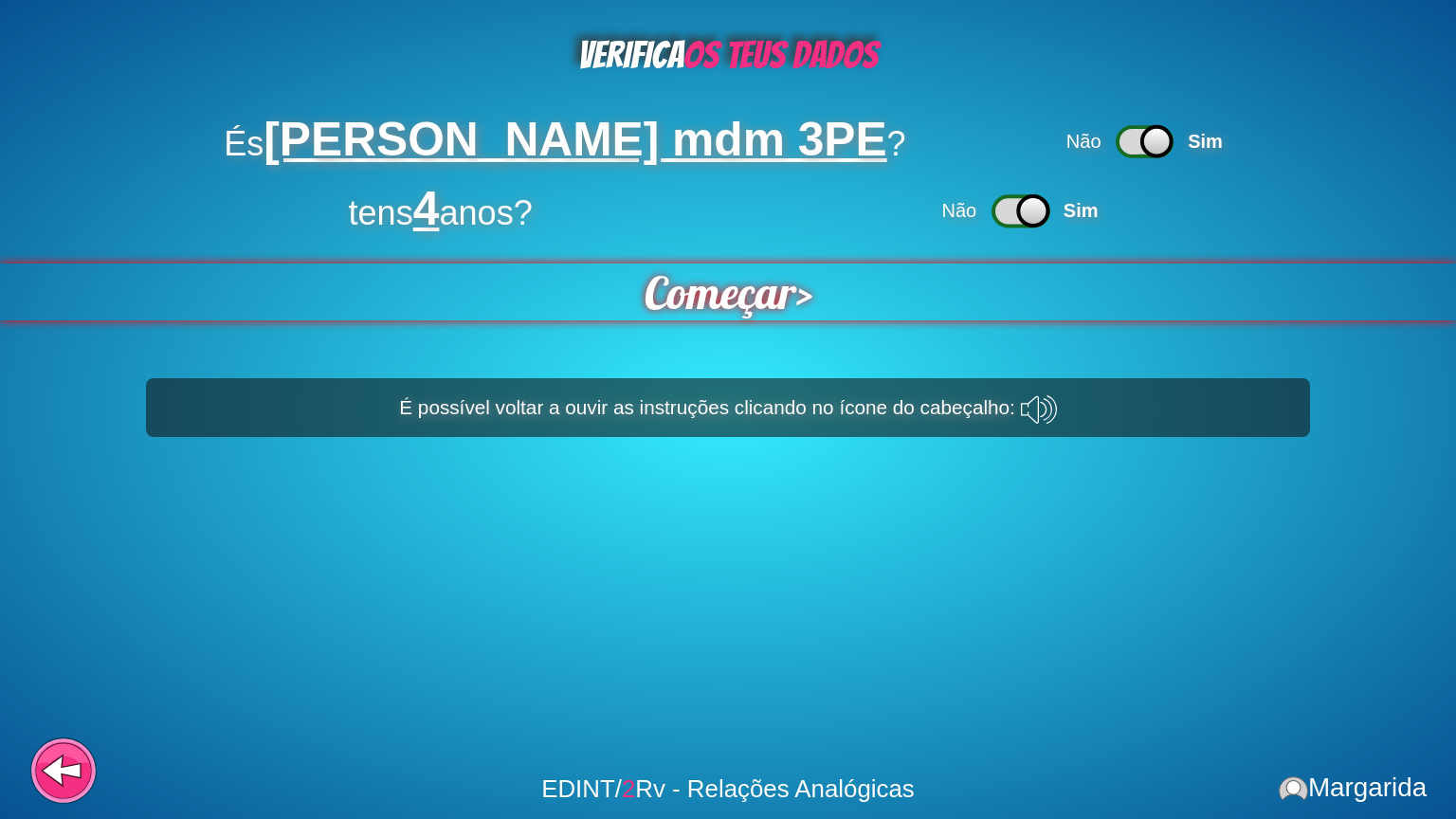 click on "Começar" at bounding box center (719, 292) 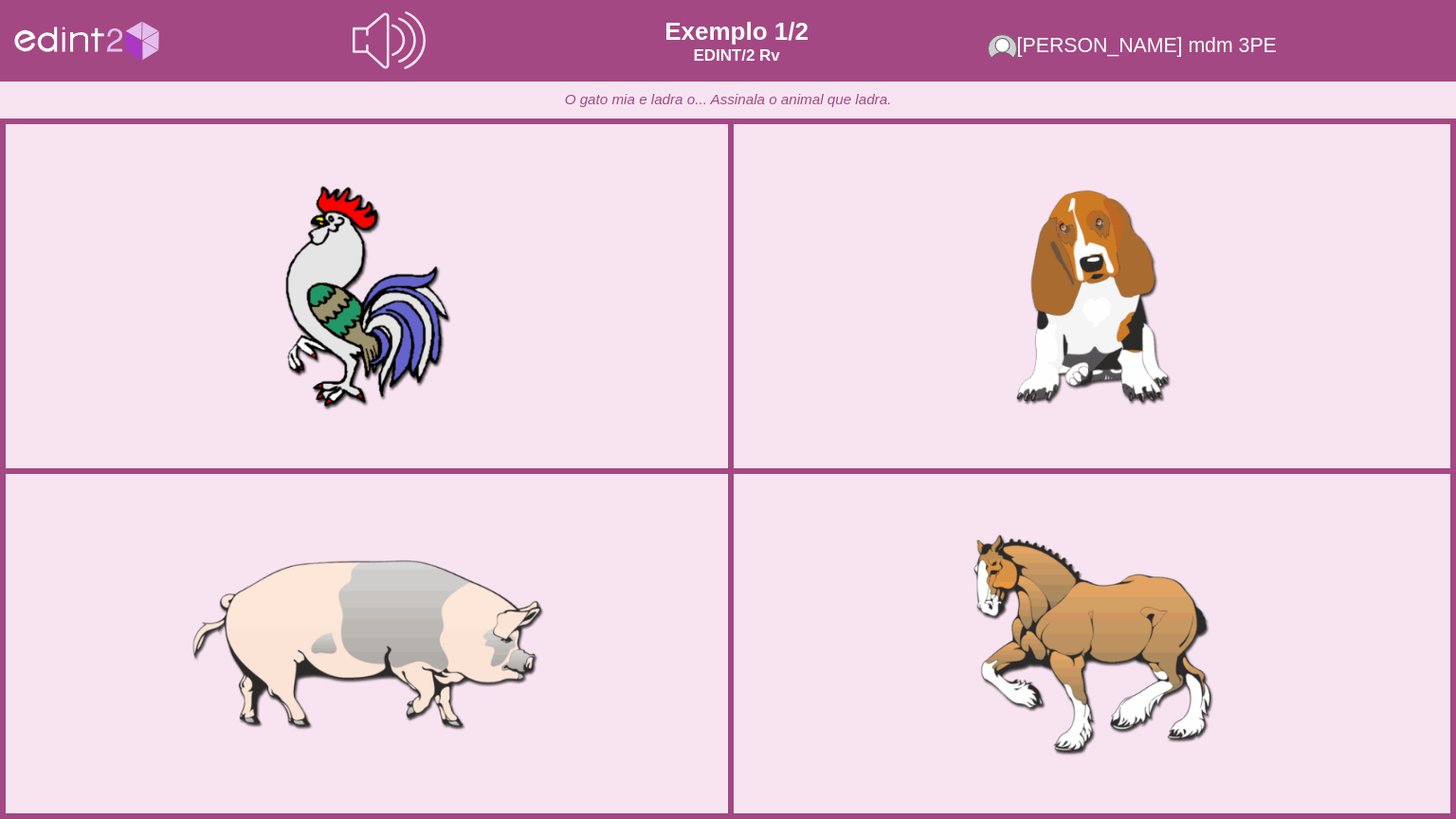 click 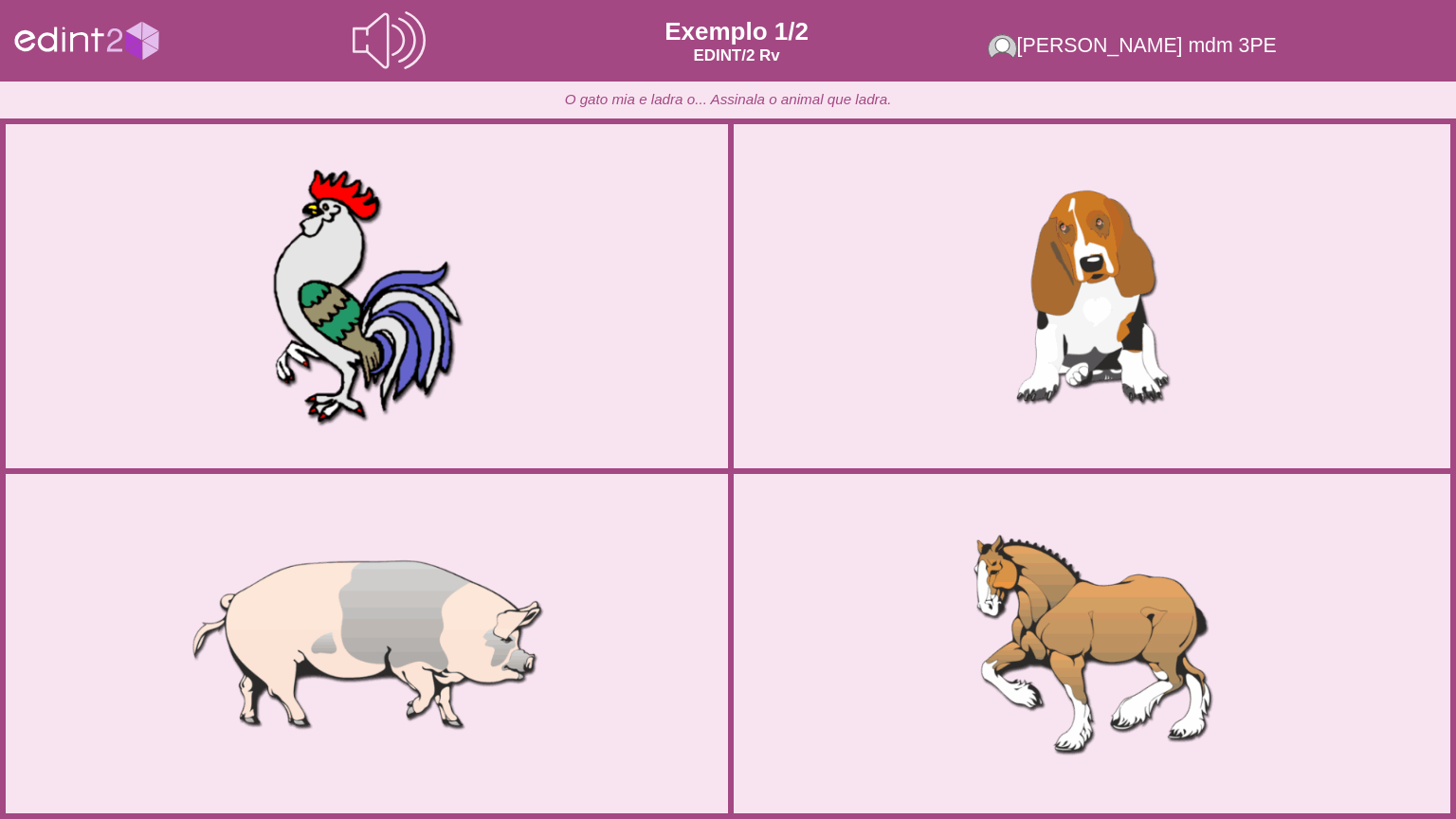 click at bounding box center [367, 297] 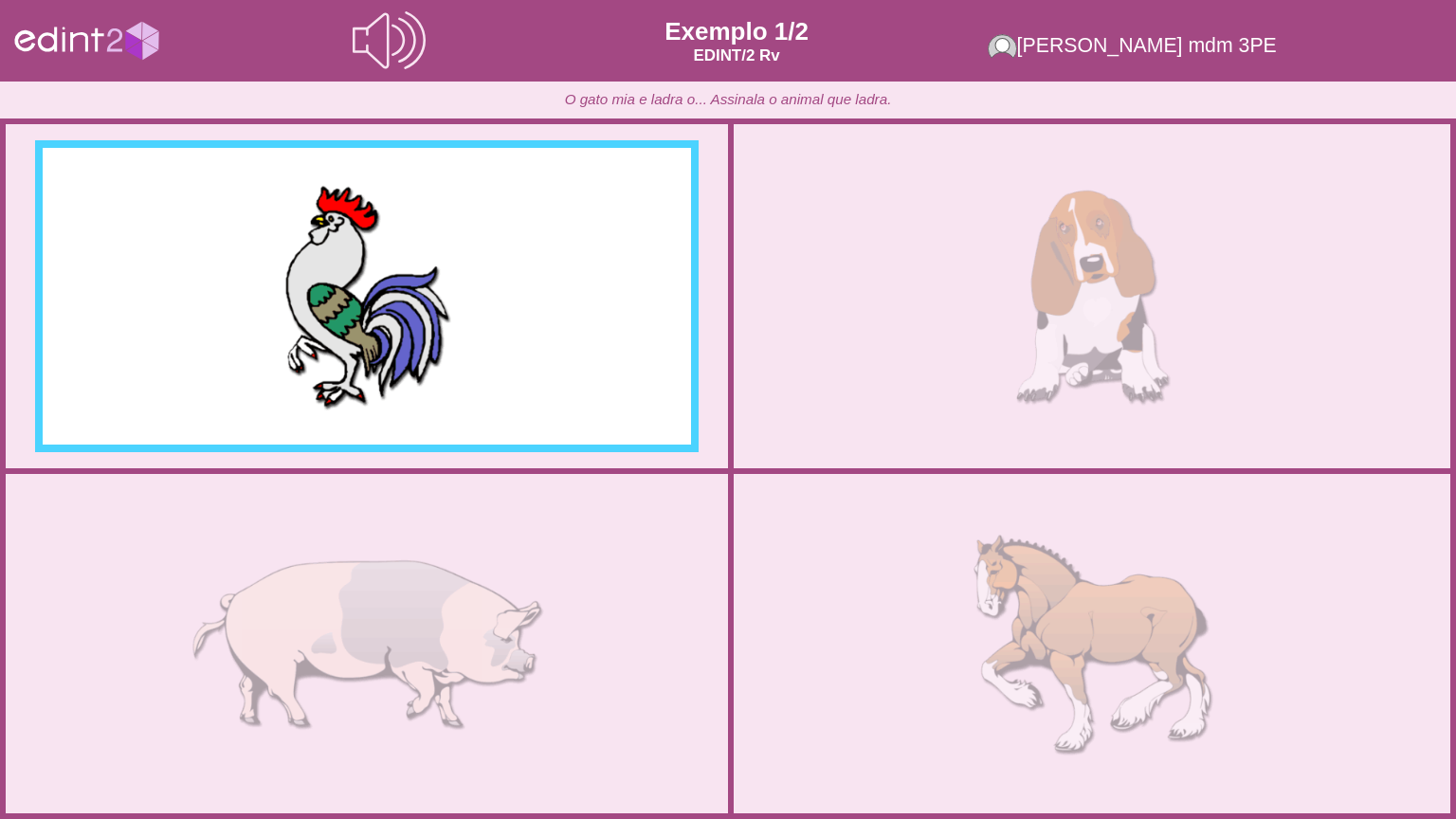 click on "X
Estructura
Esta sería una opción ancha
Selec. Nivel (edad)
Selec. Prueba
Instrucciones
Prueba
Fin prueba
Fin total
OPCIONES
Nível:   EDINT/ 2     QUAL É A SUA DATA DE  NASCIMENTO ?   dia   1 2 3 4 5 6 7 8 9 10 11 12 13 14 15 16 17 18 19 20" at bounding box center [728, 410] 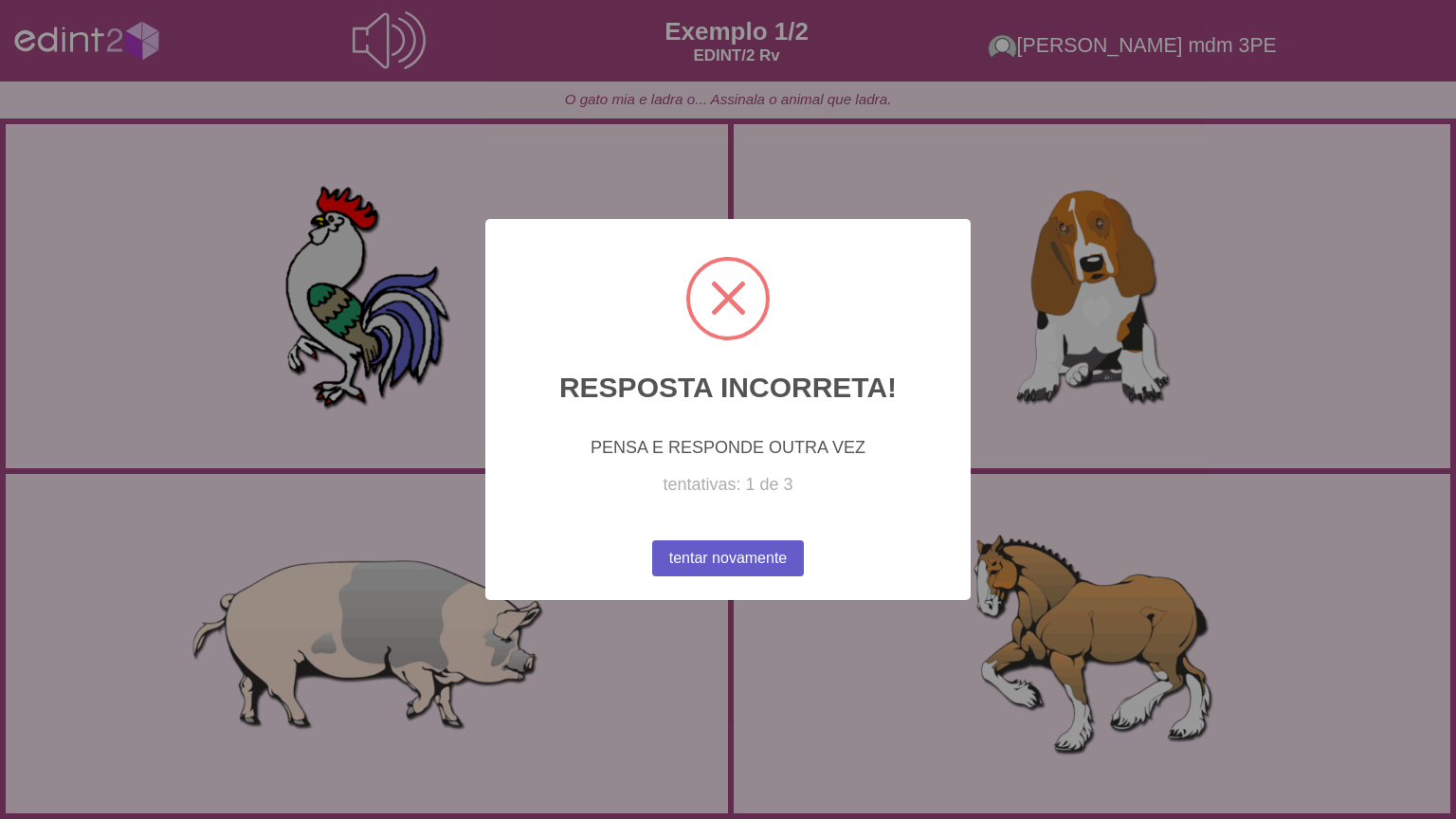 click on "tentar novamente" at bounding box center (728, 558) 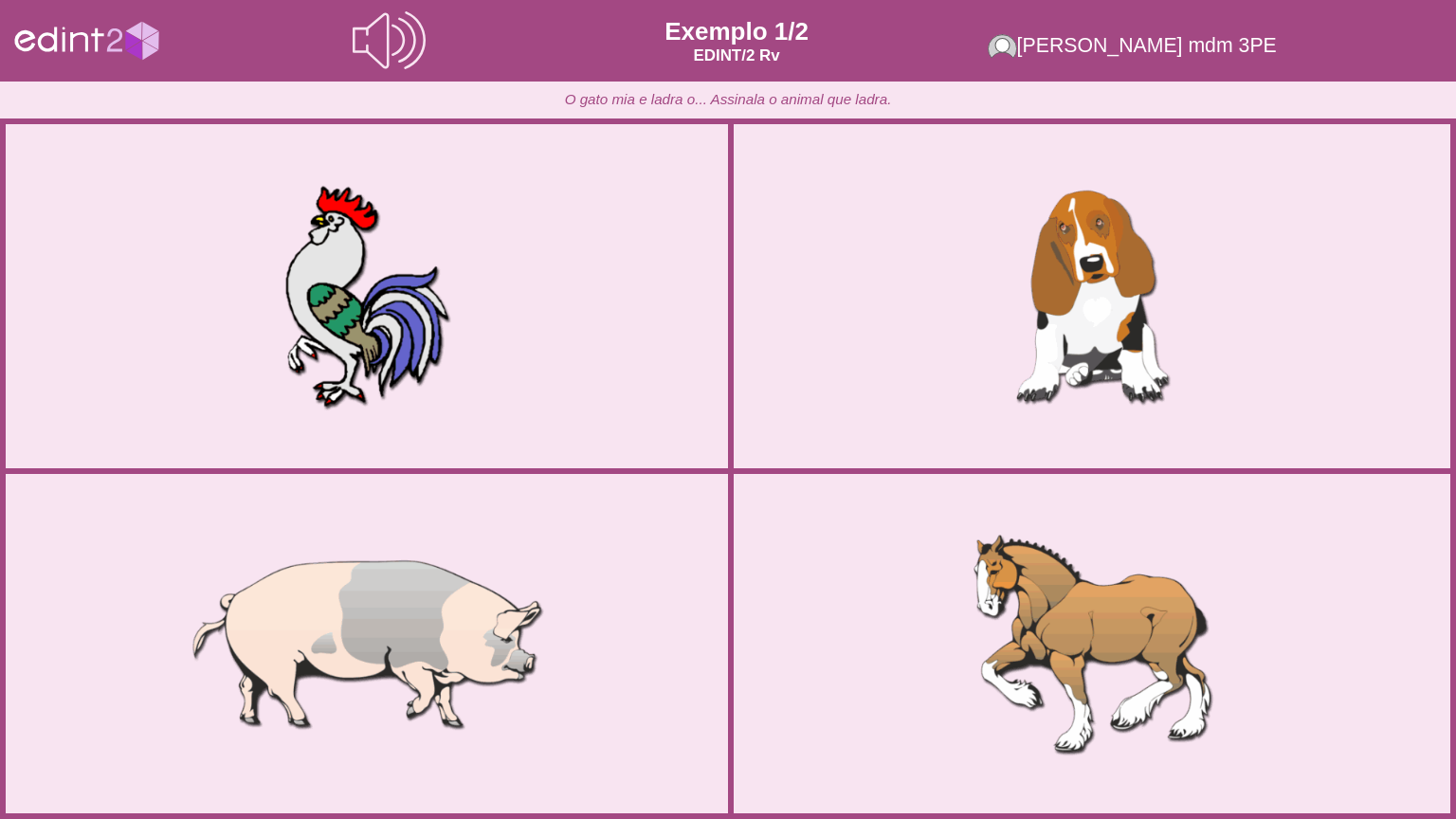 click 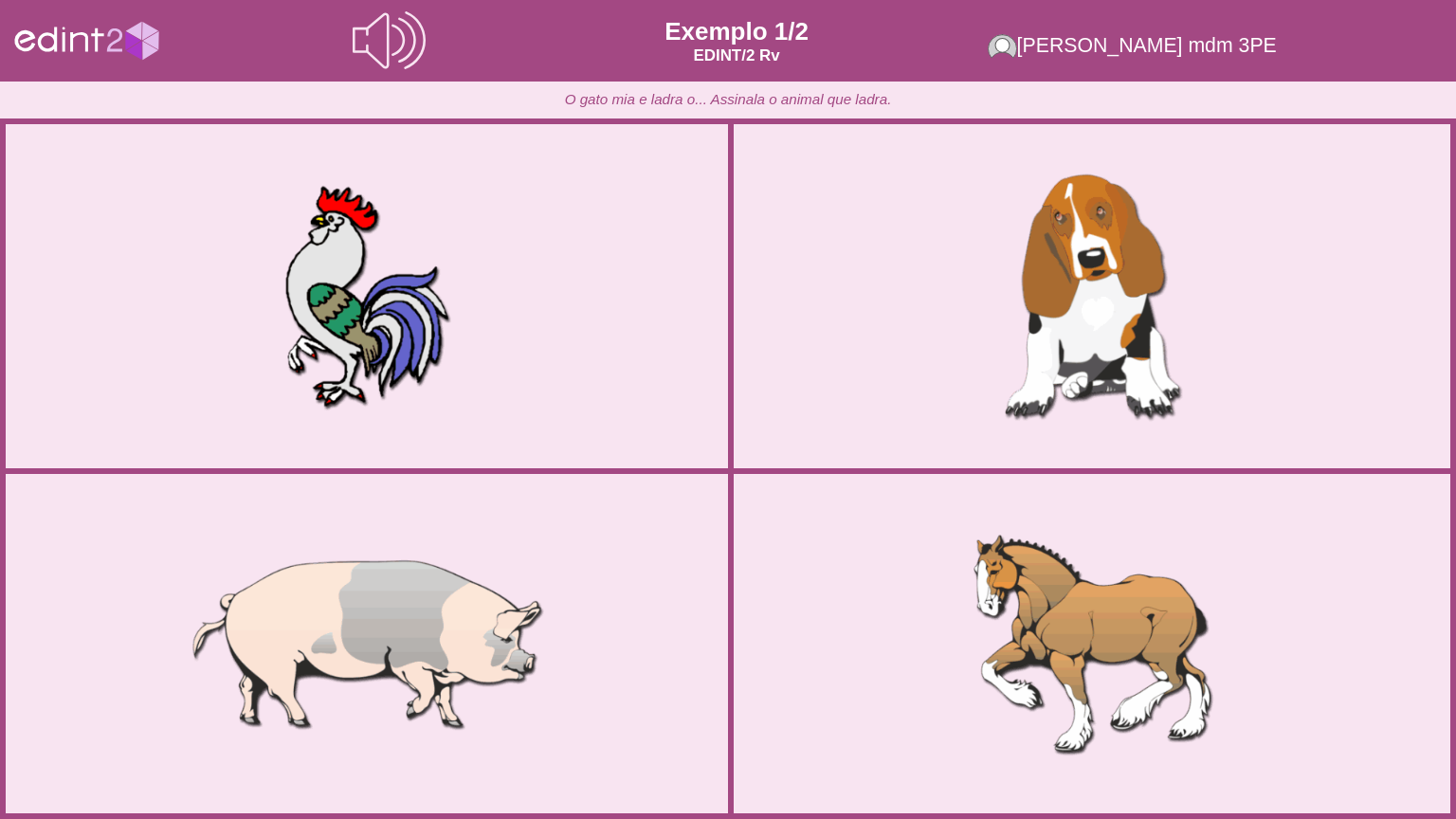 click at bounding box center (1092, 297) 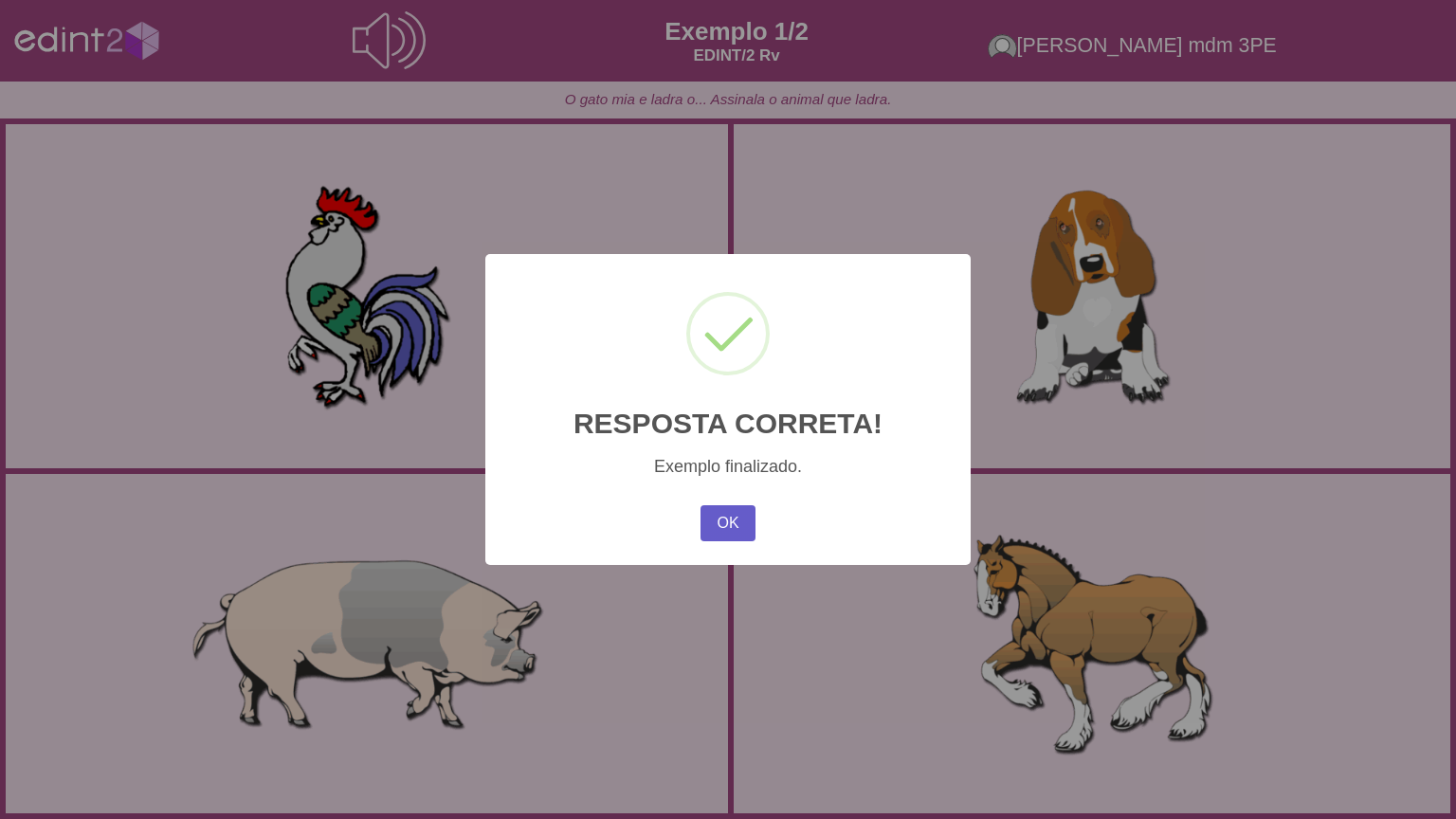 click on "OK" at bounding box center [728, 523] 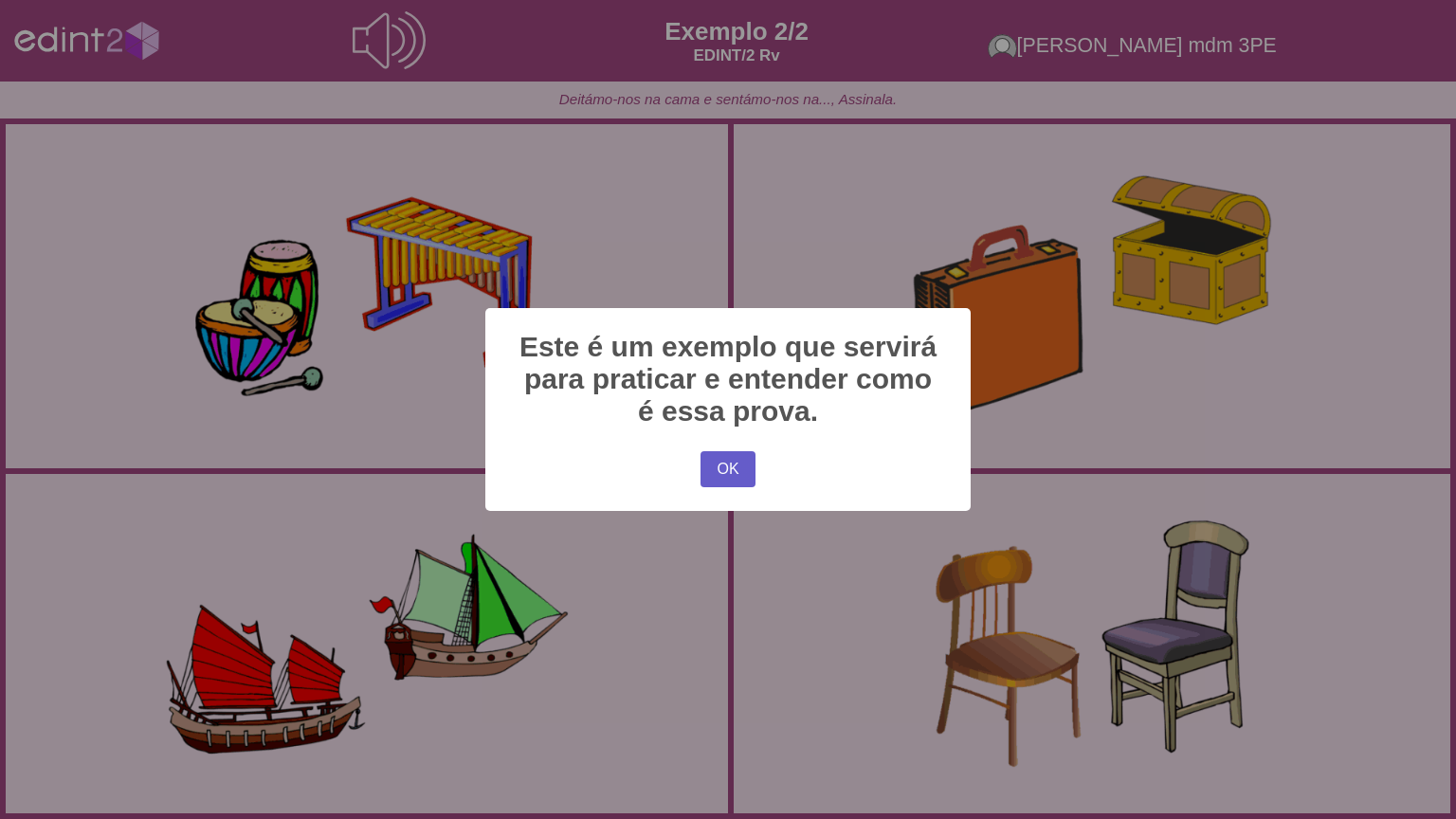 click on "OK" at bounding box center (728, 469) 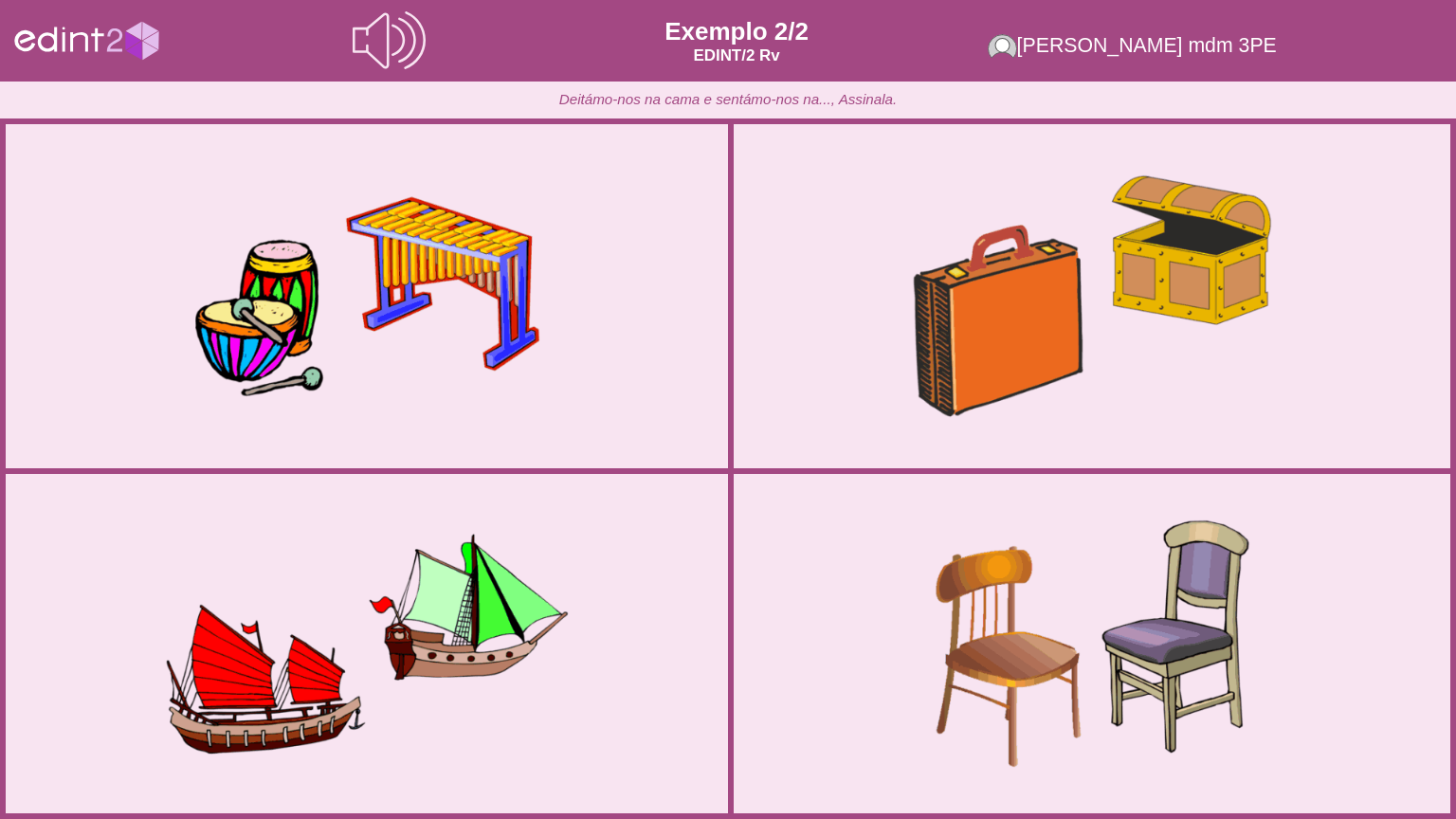 click 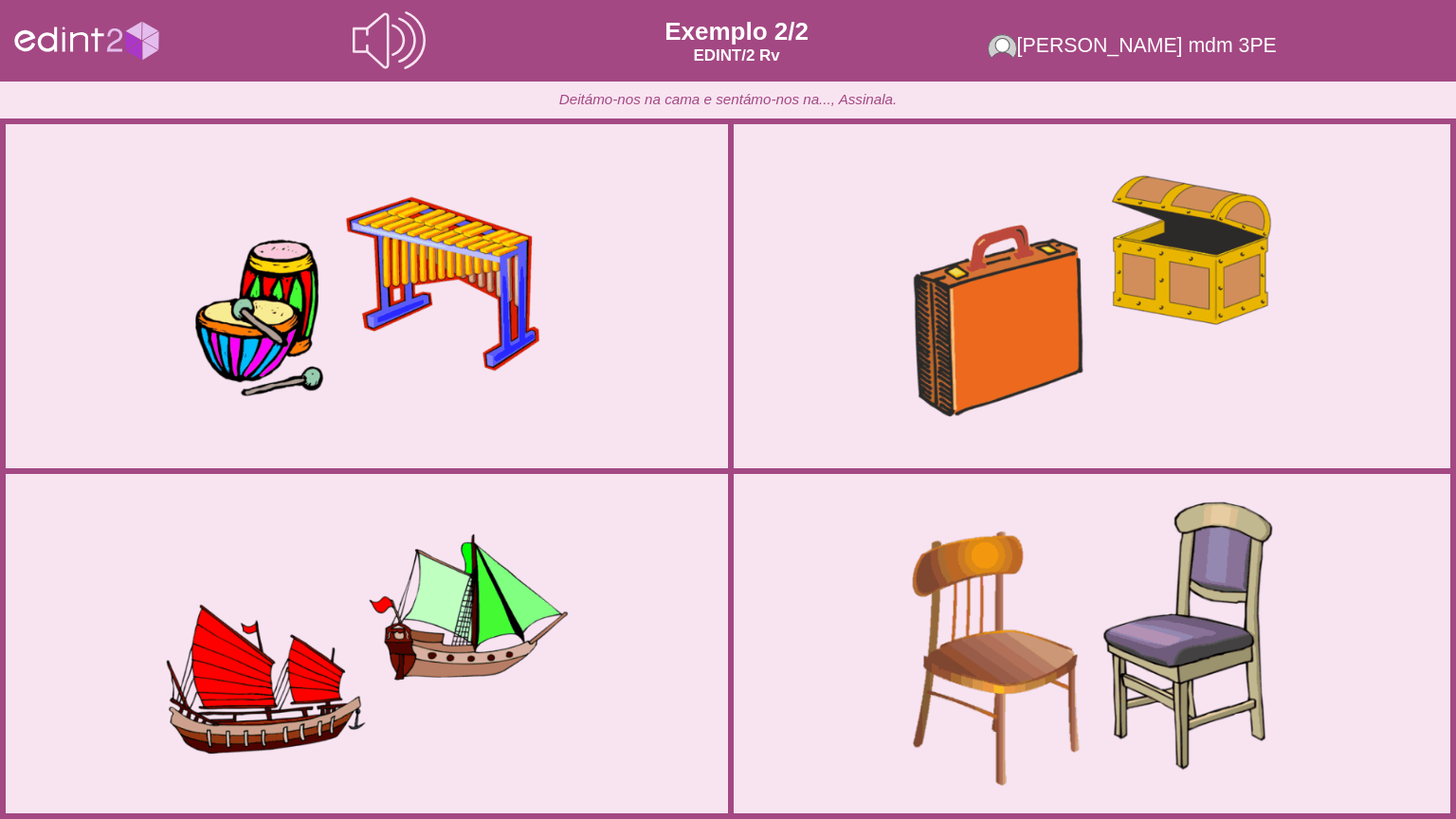 click at bounding box center [1092, 644] 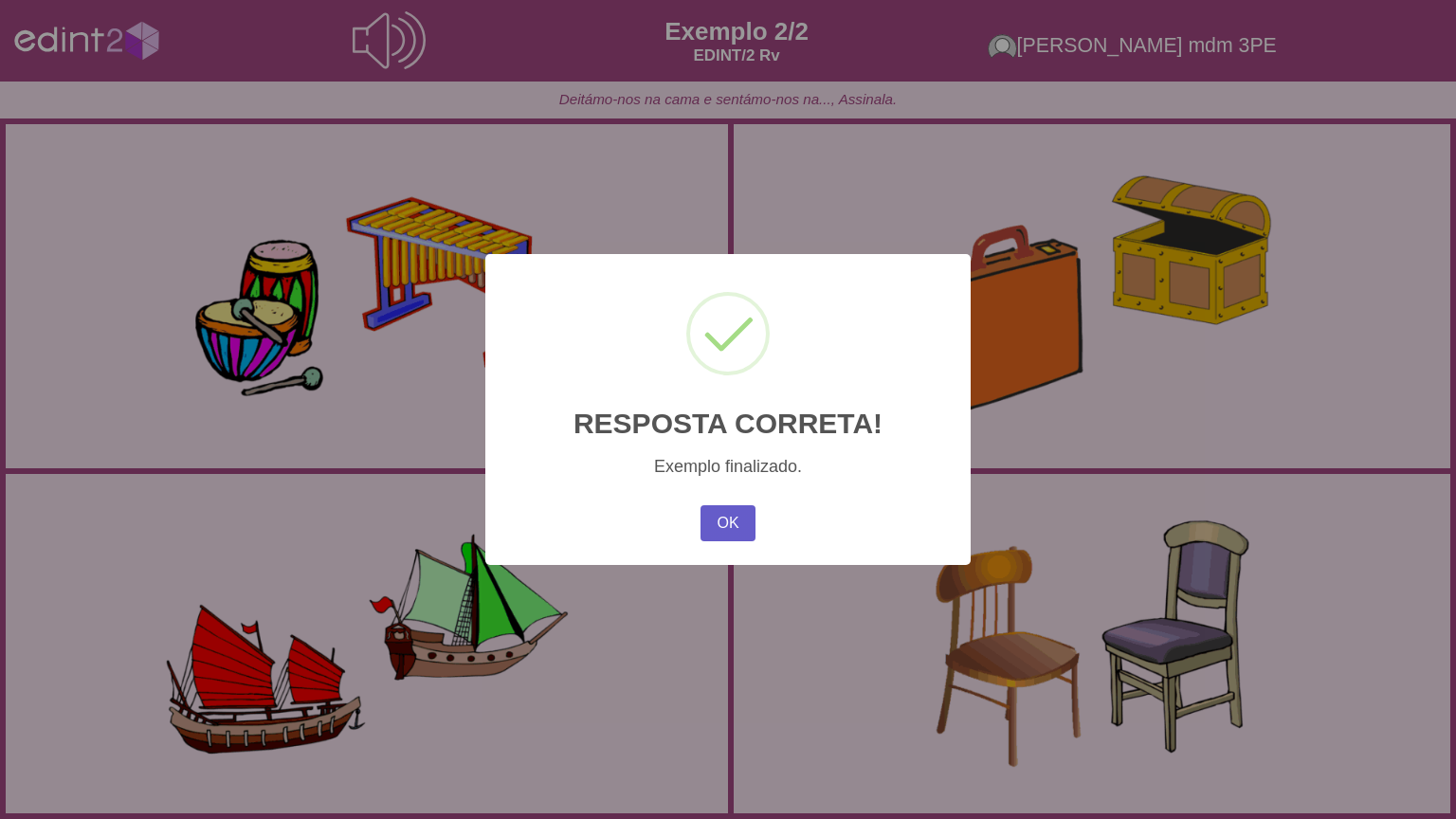 click on "OK" at bounding box center (728, 523) 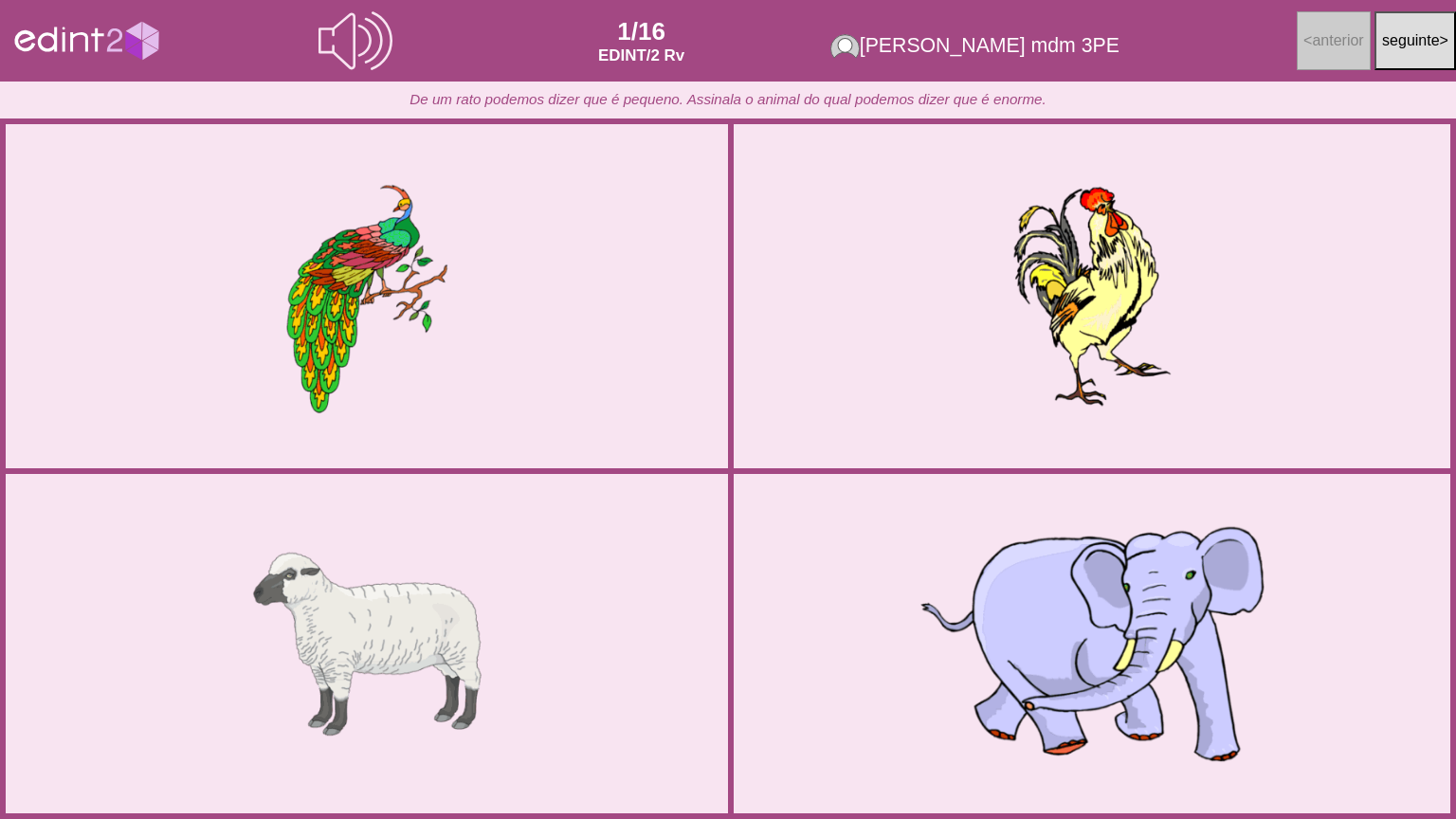 click at bounding box center (1092, 644) 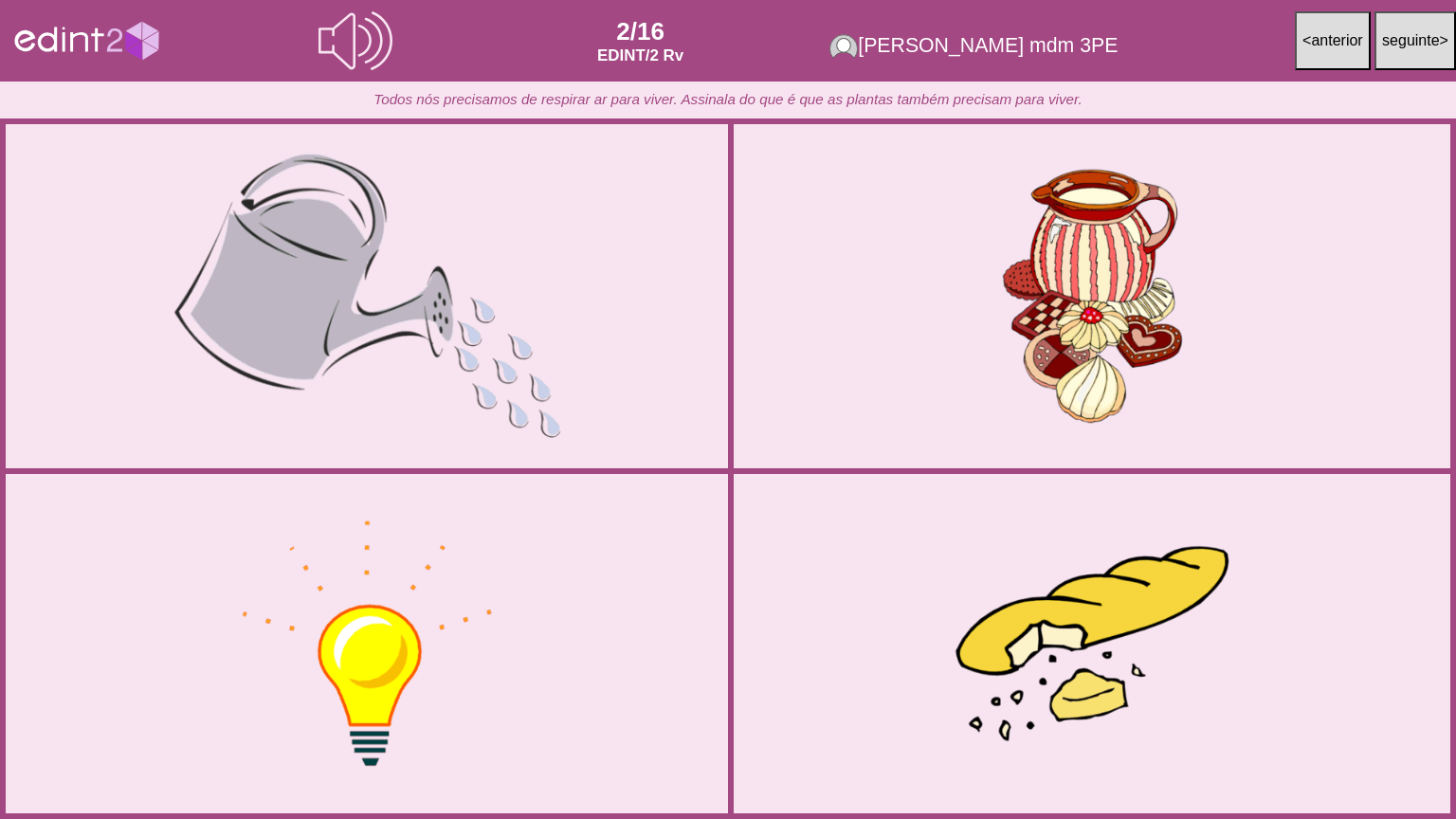click at bounding box center [367, 297] 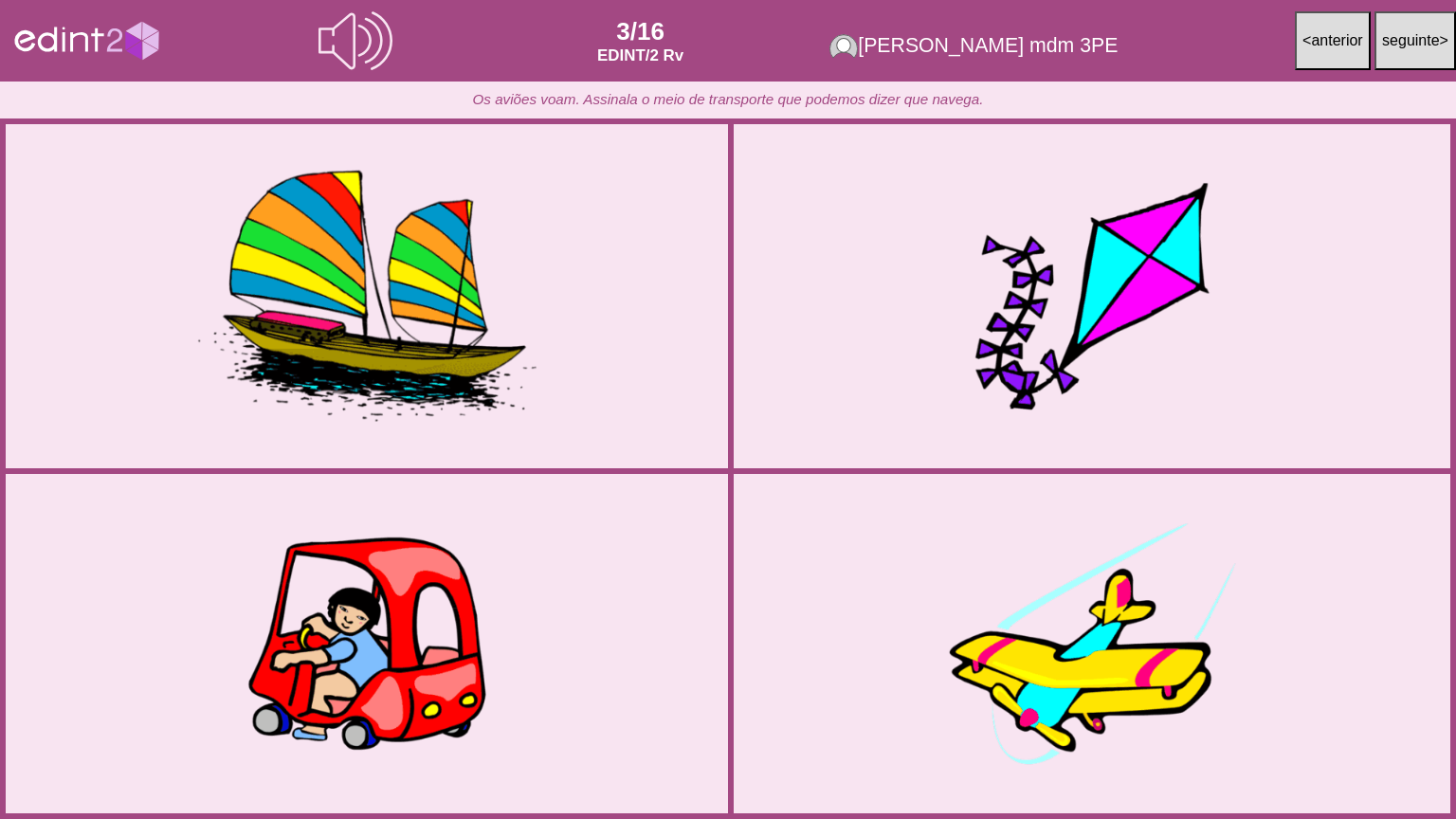 click at bounding box center (367, 297) 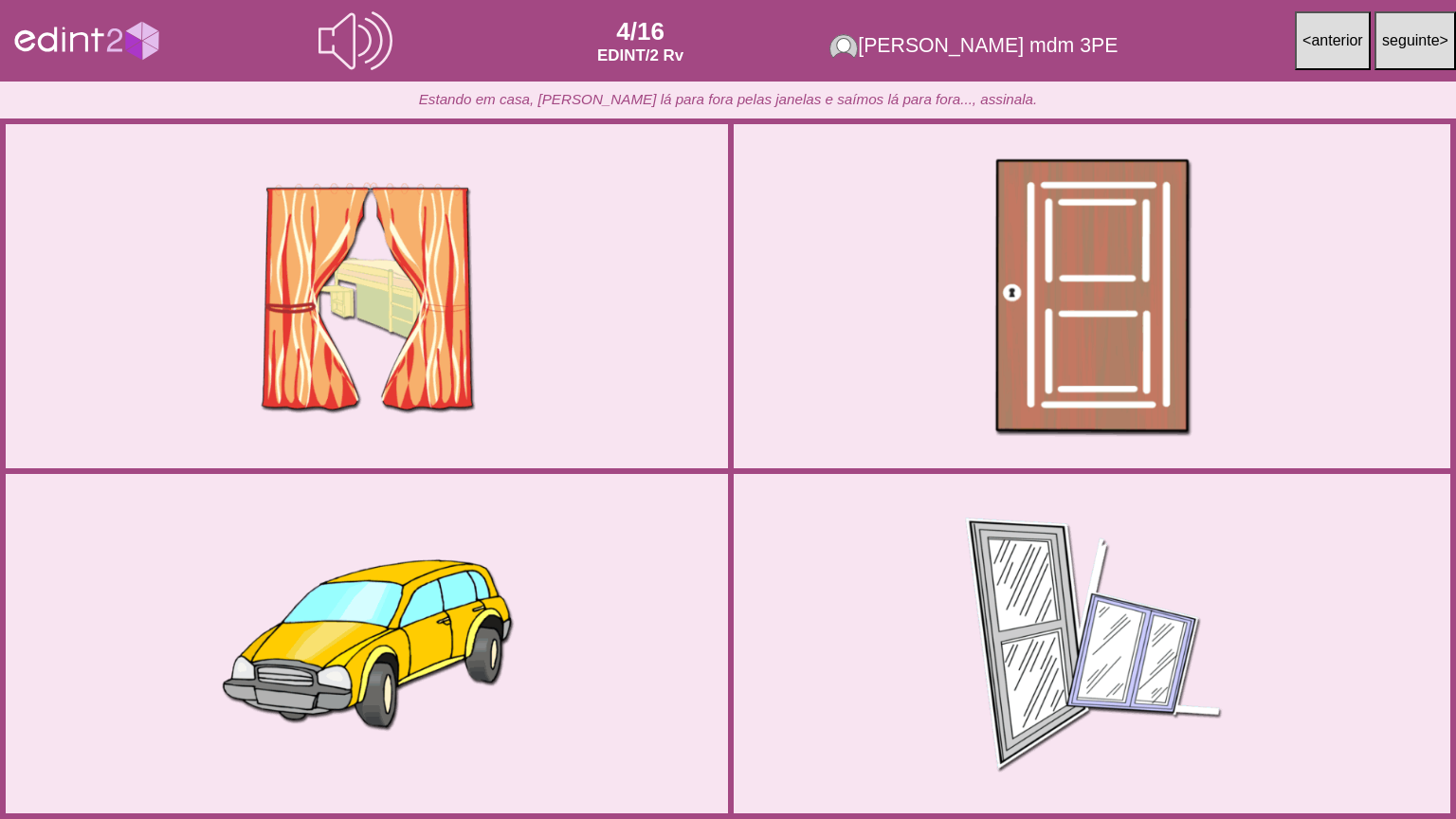 click at bounding box center [1092, 297] 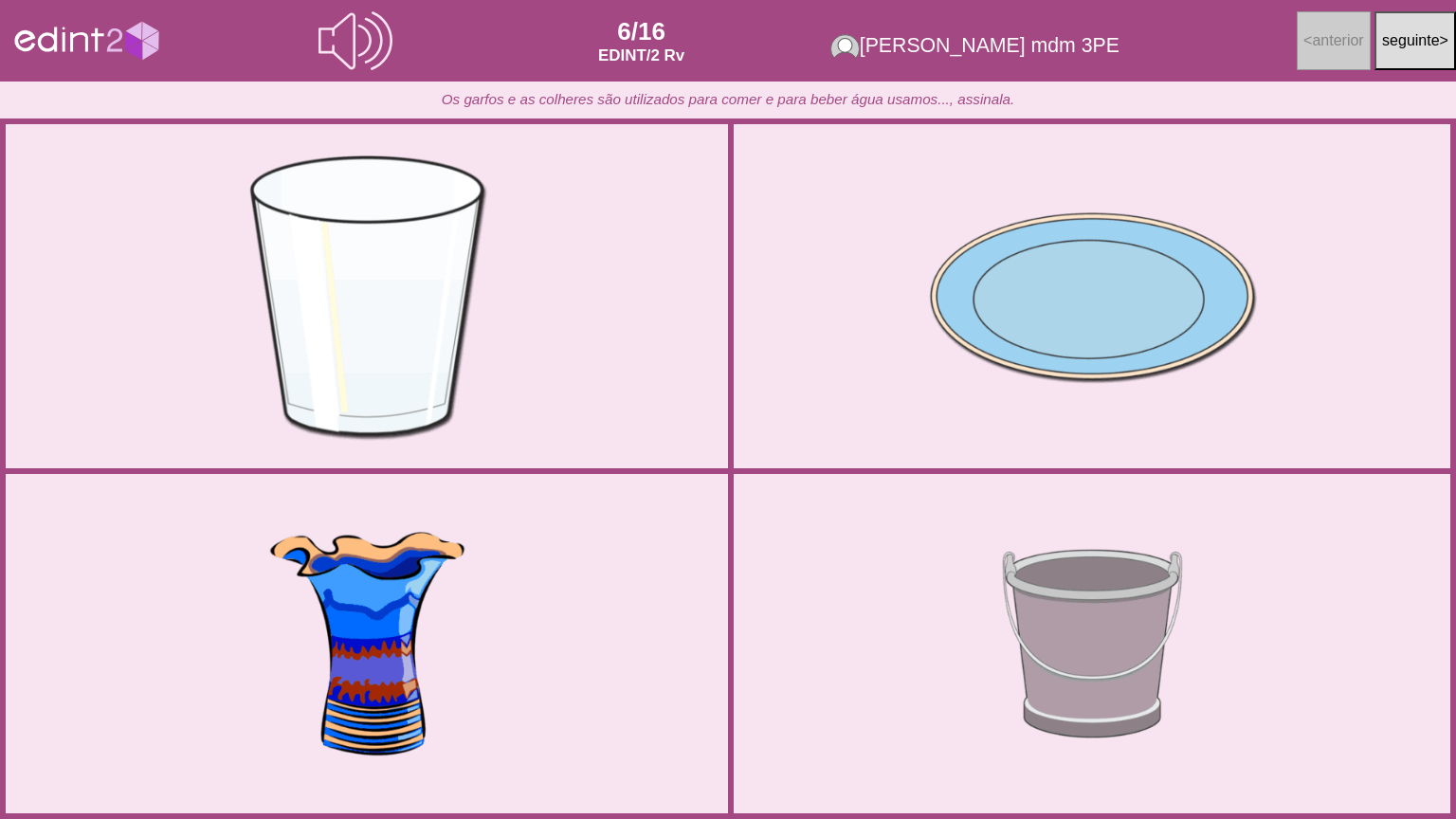click at bounding box center (367, 297) 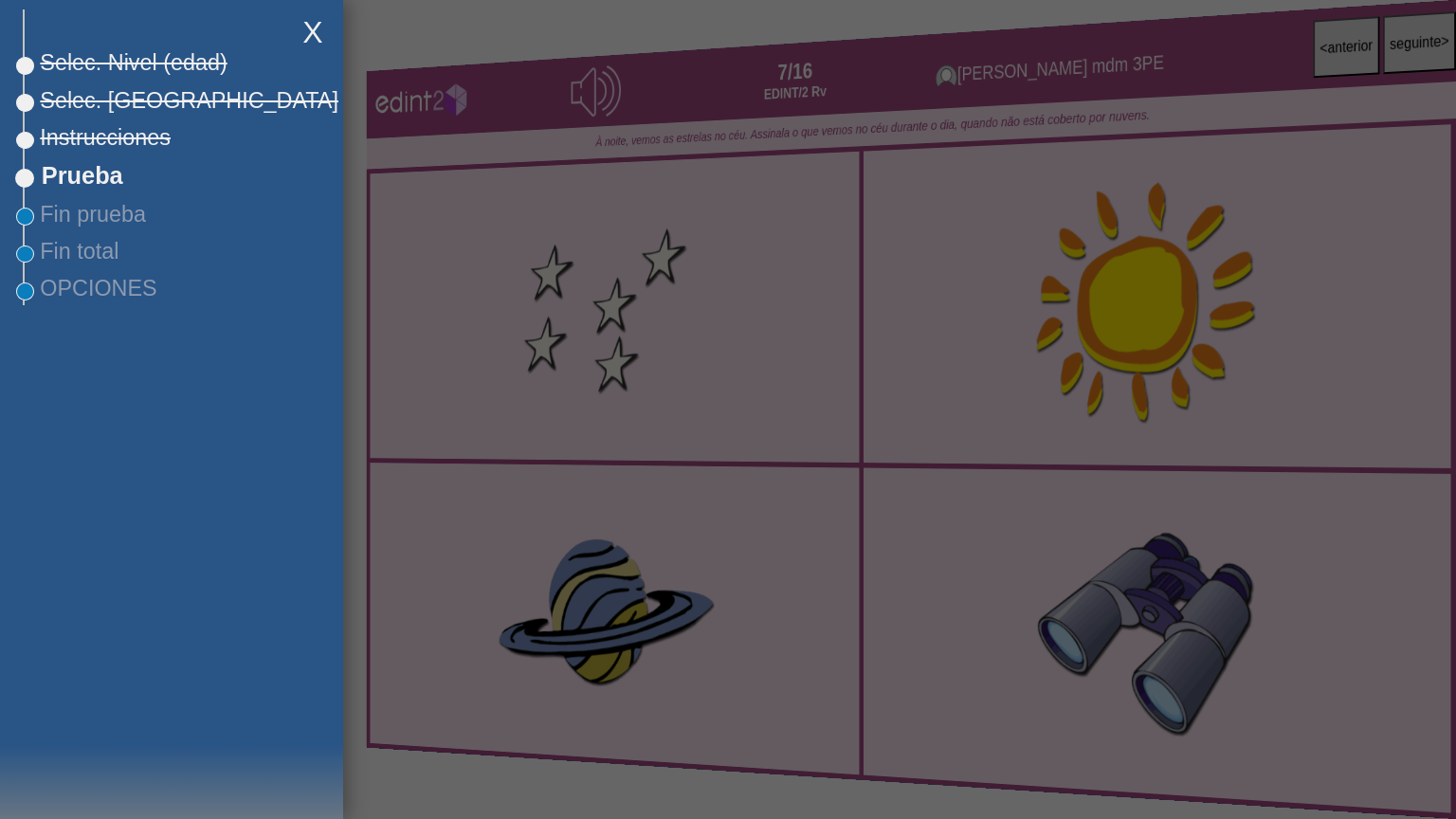 click at bounding box center [728, 410] 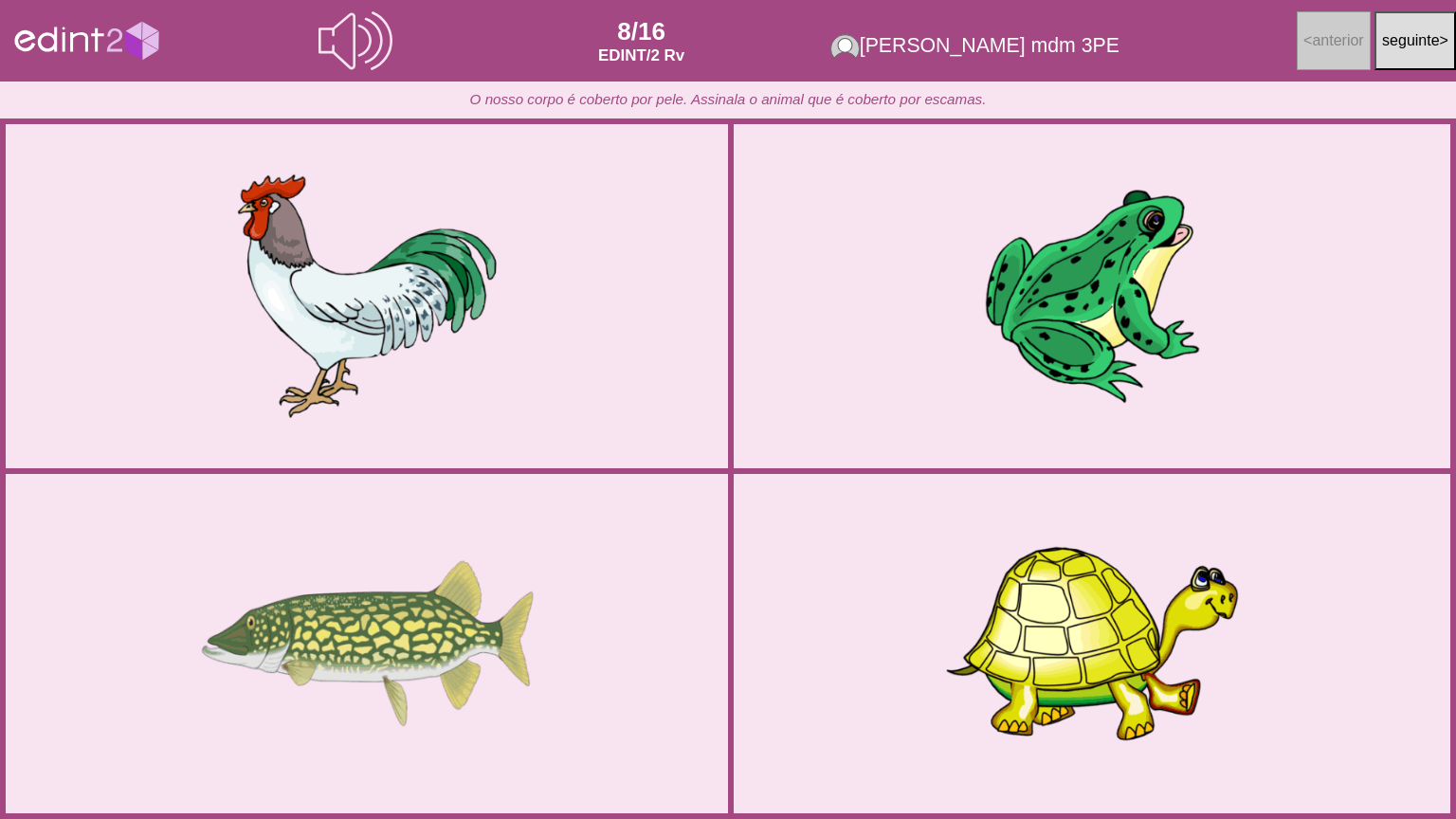 click at bounding box center [367, 644] 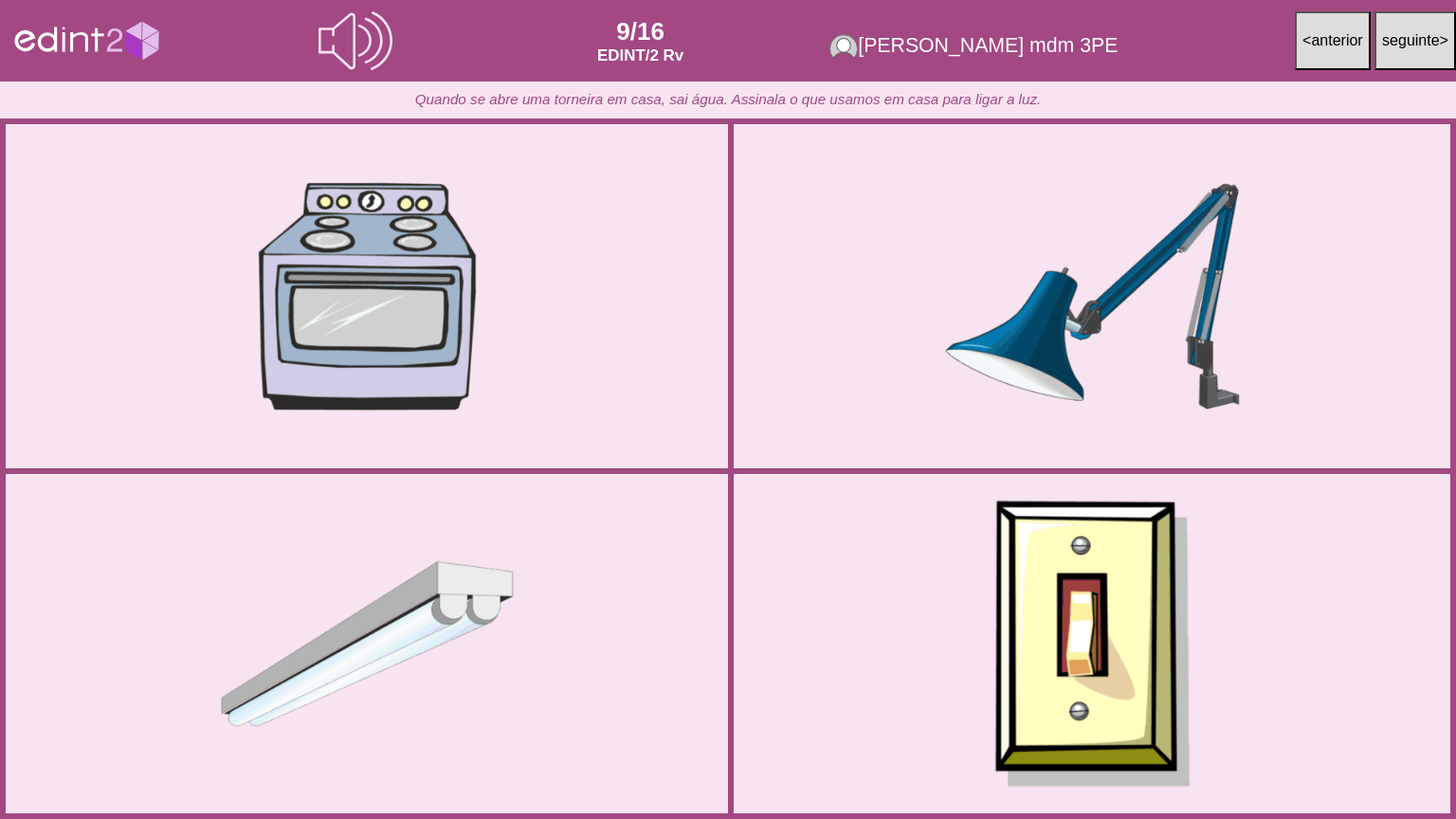 click at bounding box center (1092, 644) 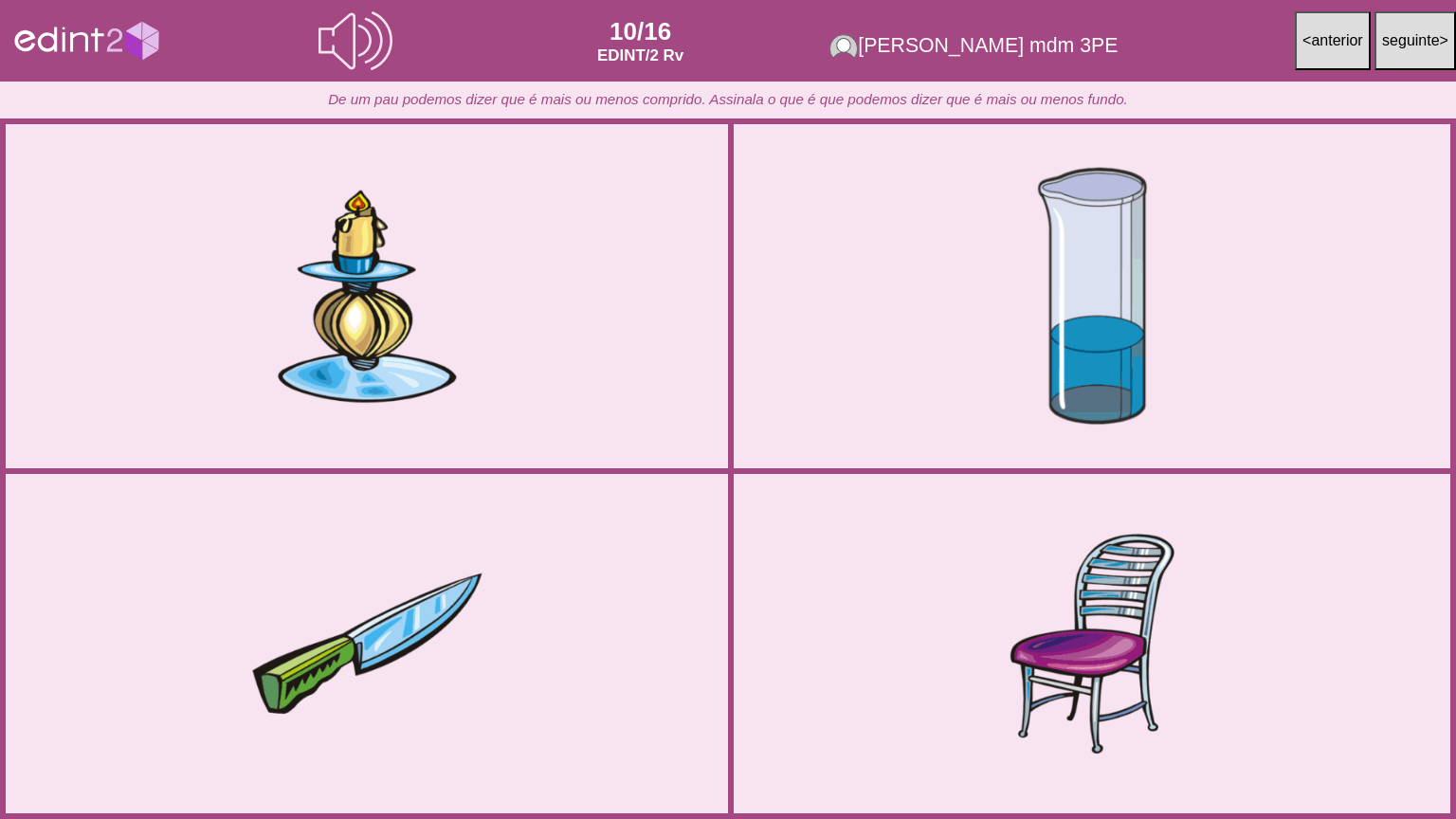 click at bounding box center (1092, 297) 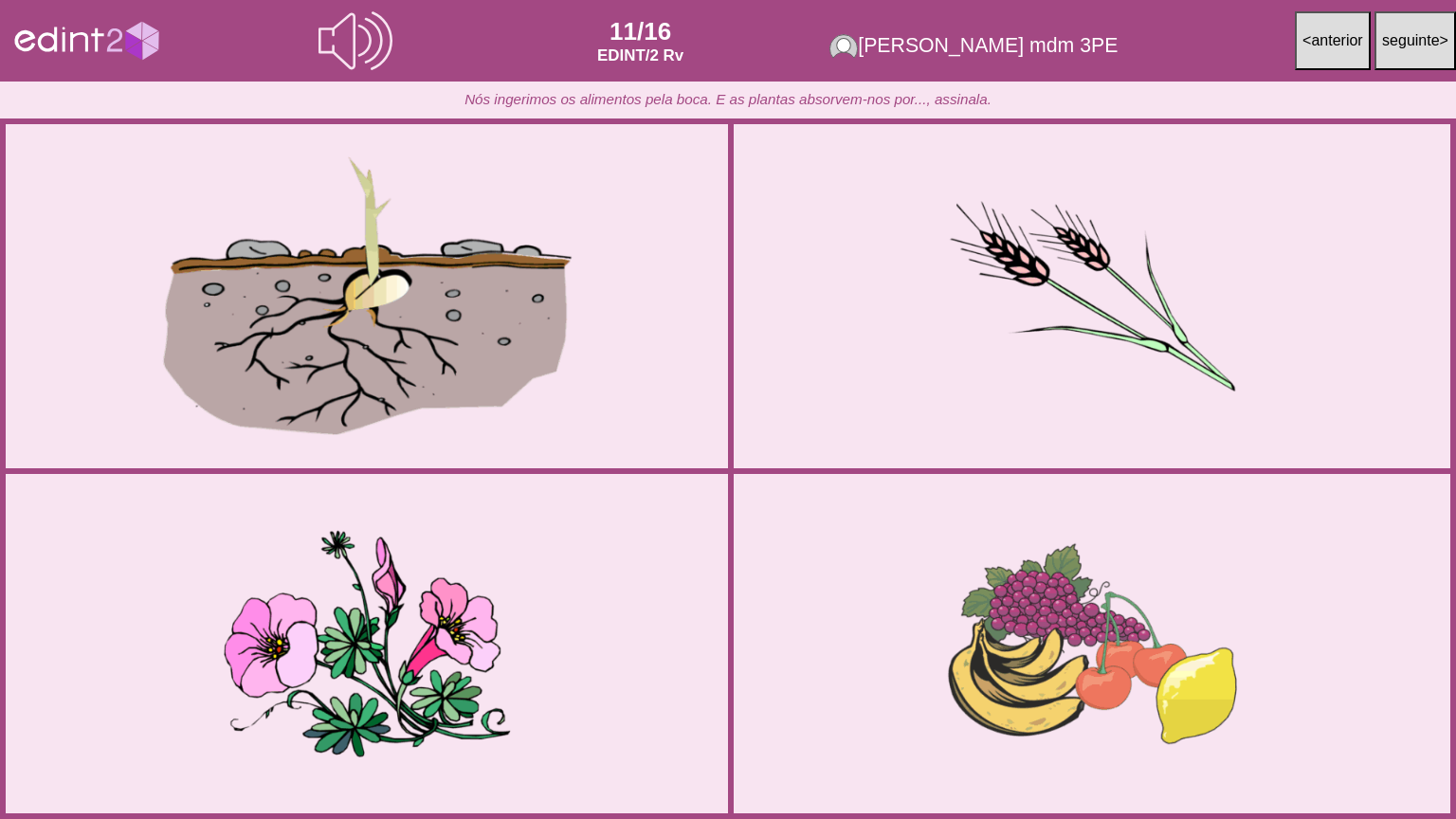 click at bounding box center (367, 297) 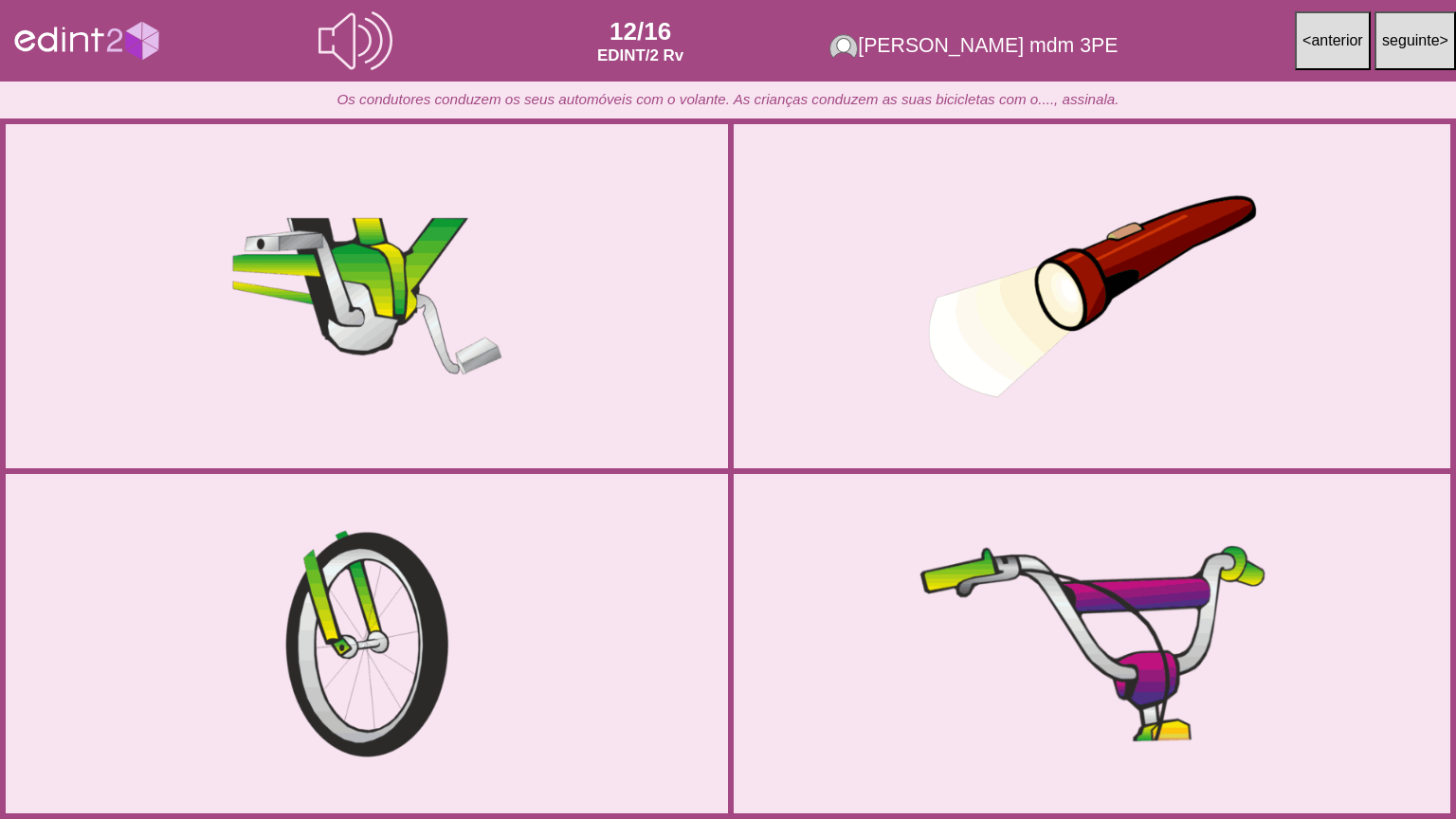click at bounding box center [1092, 644] 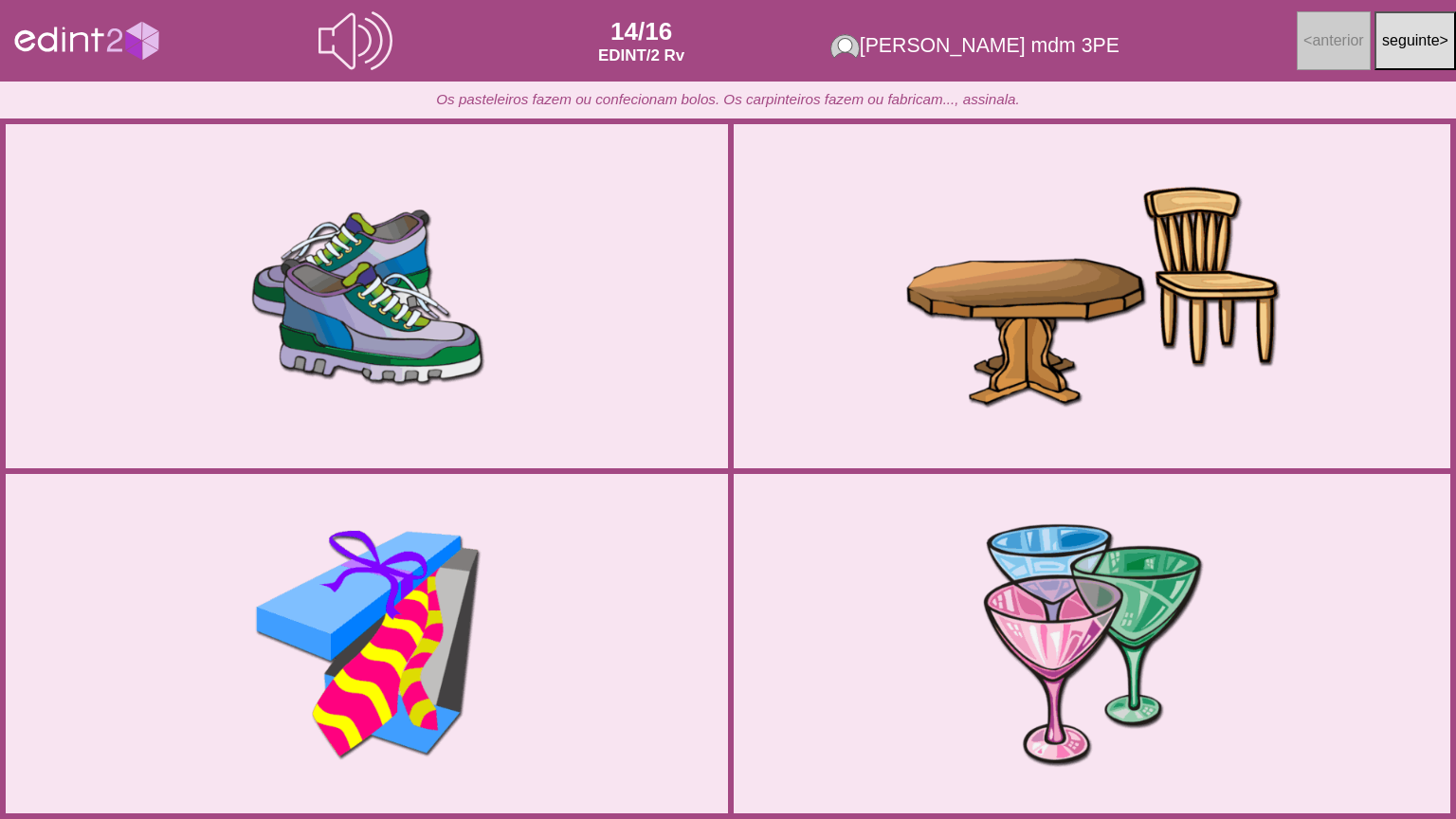click 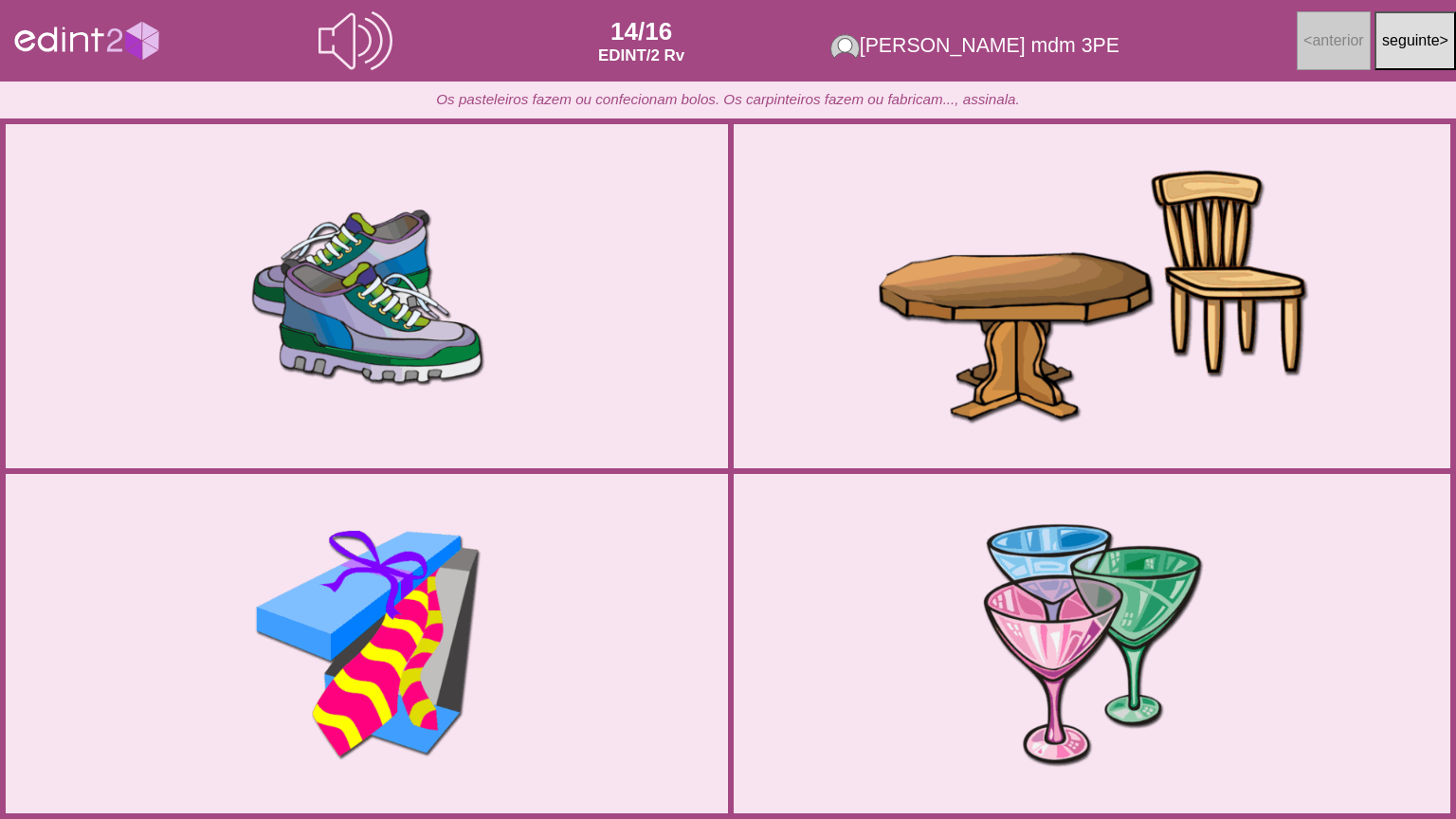 click at bounding box center [1092, 297] 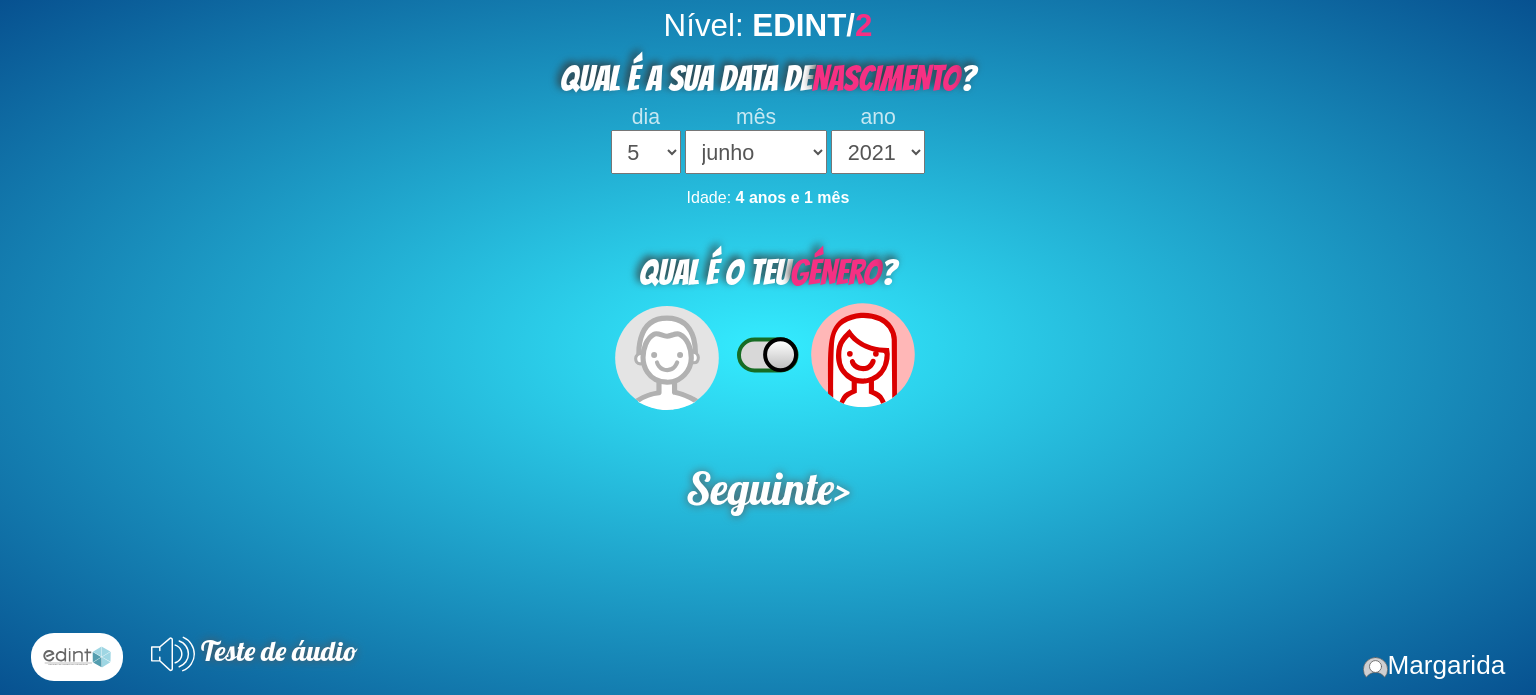 select on "5" 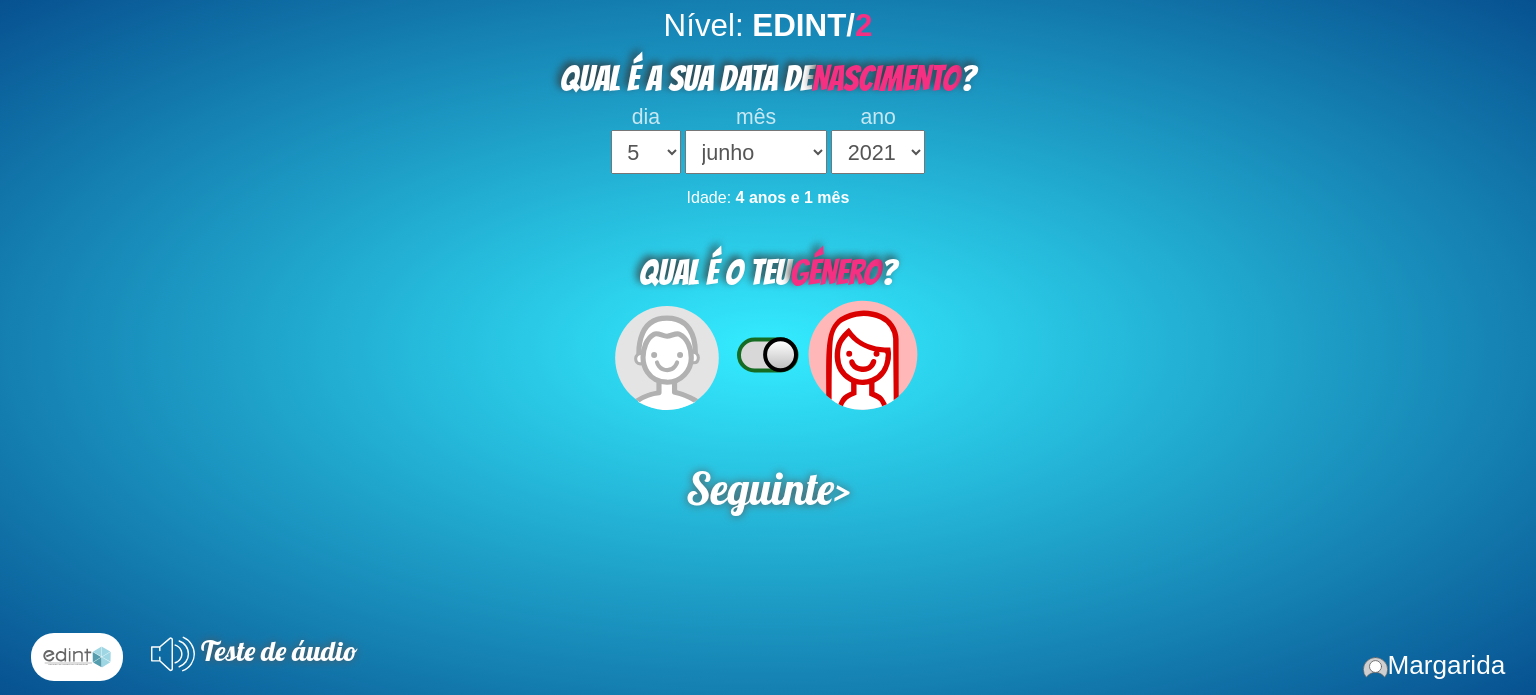 scroll, scrollTop: 0, scrollLeft: 0, axis: both 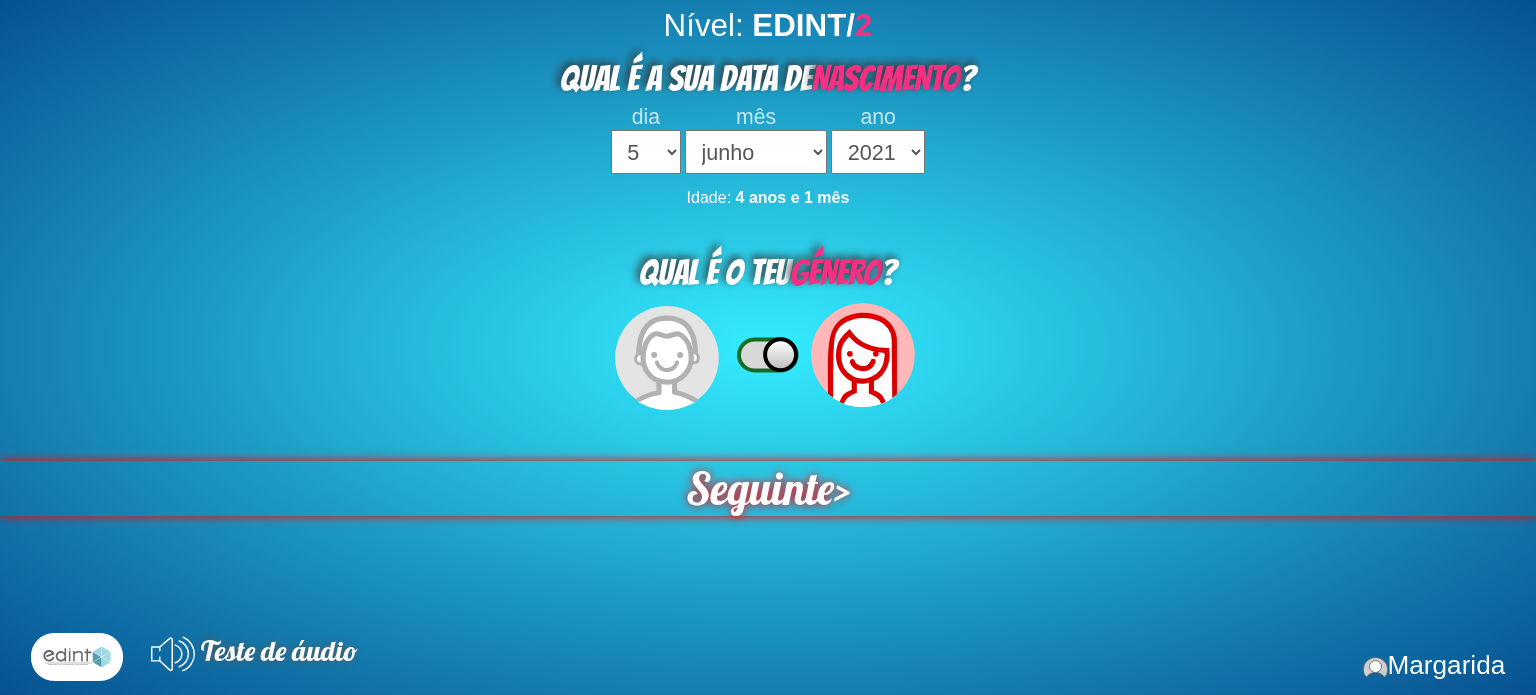 click on "Seguinte" at bounding box center (759, 488) 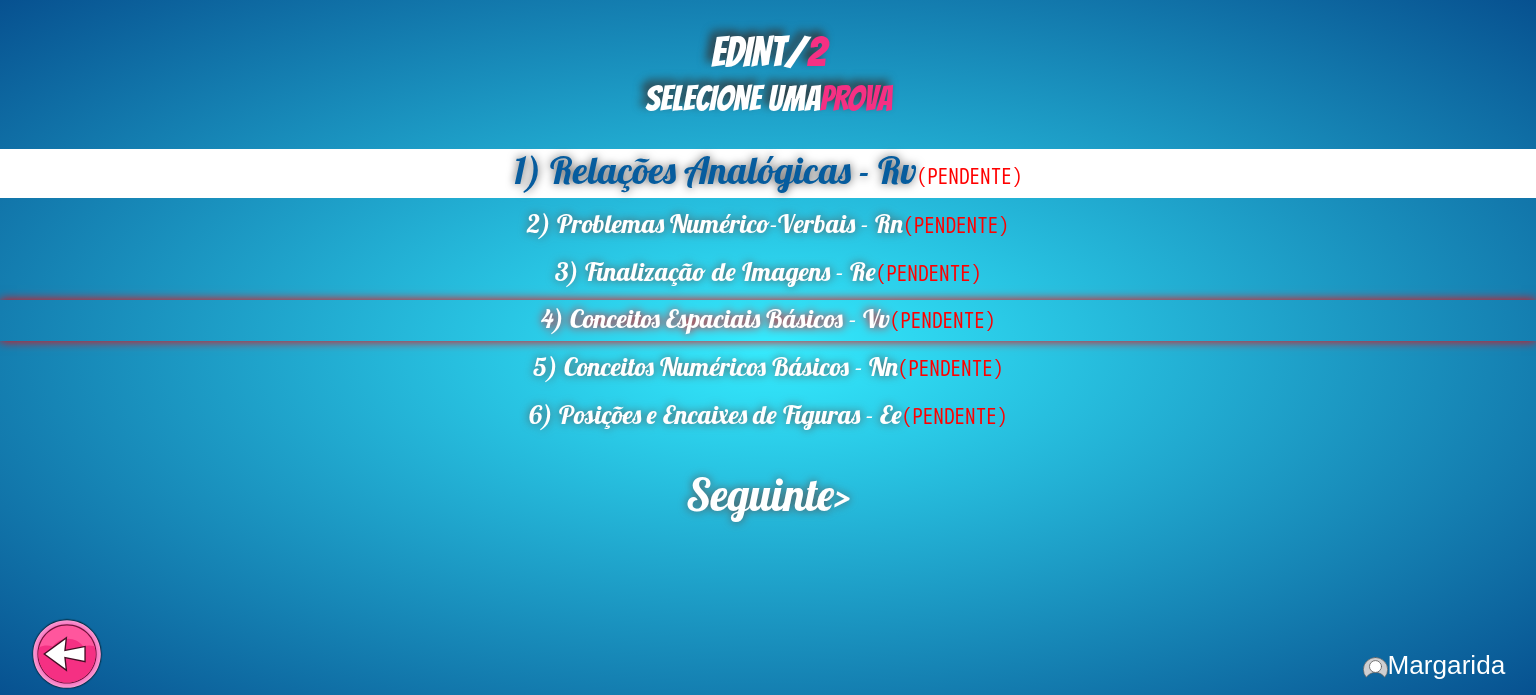 click on "4) Conceitos Espaciais Básicos - Vv
(PENDENTE)" at bounding box center [768, 320] 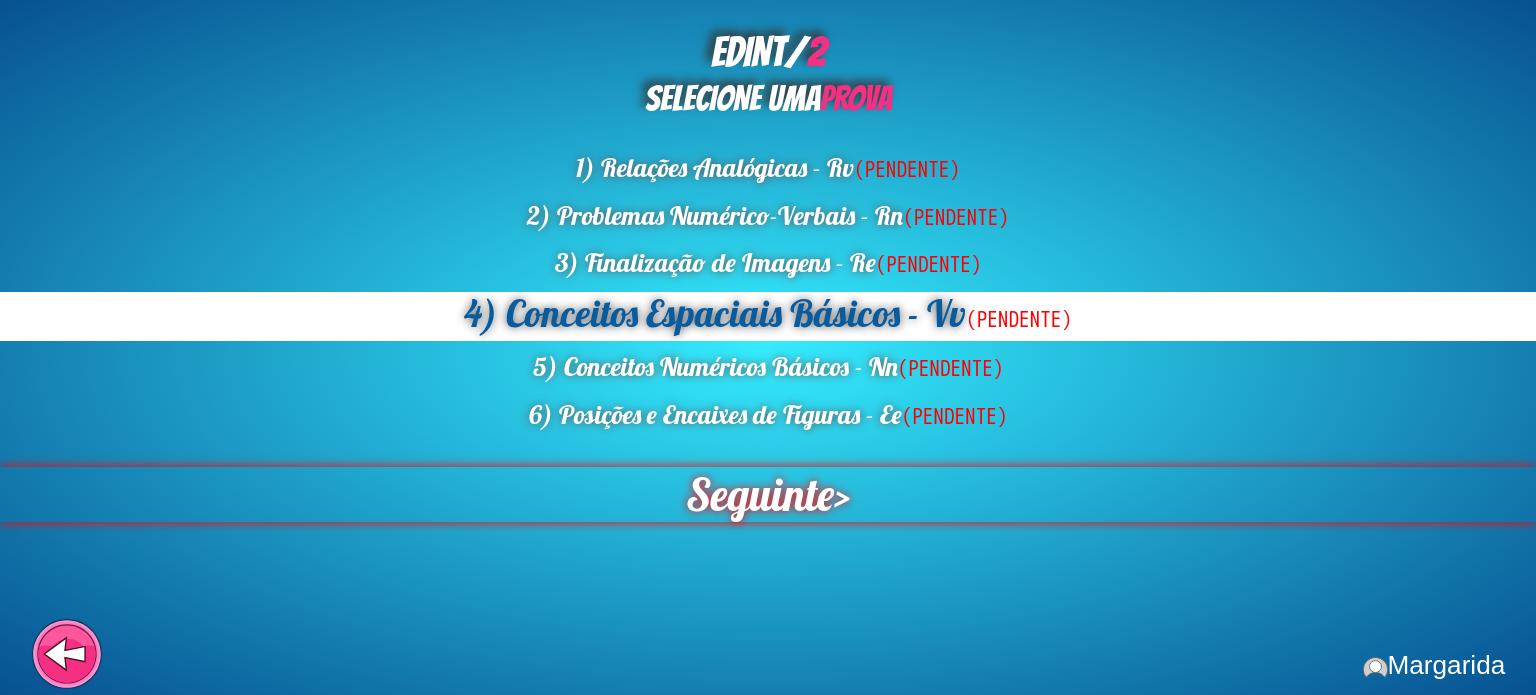 click on "Seguinte" at bounding box center (760, 494) 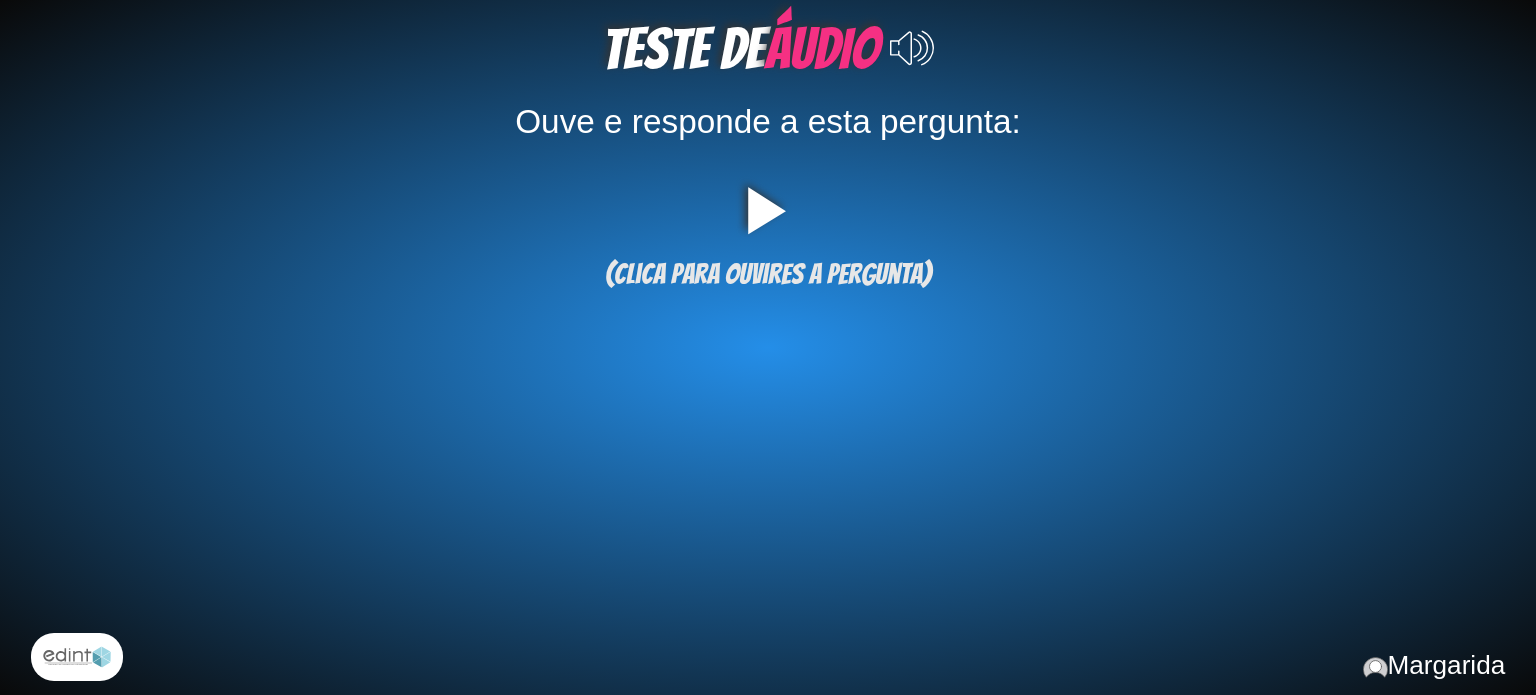 click on "▶" at bounding box center [768, 212] 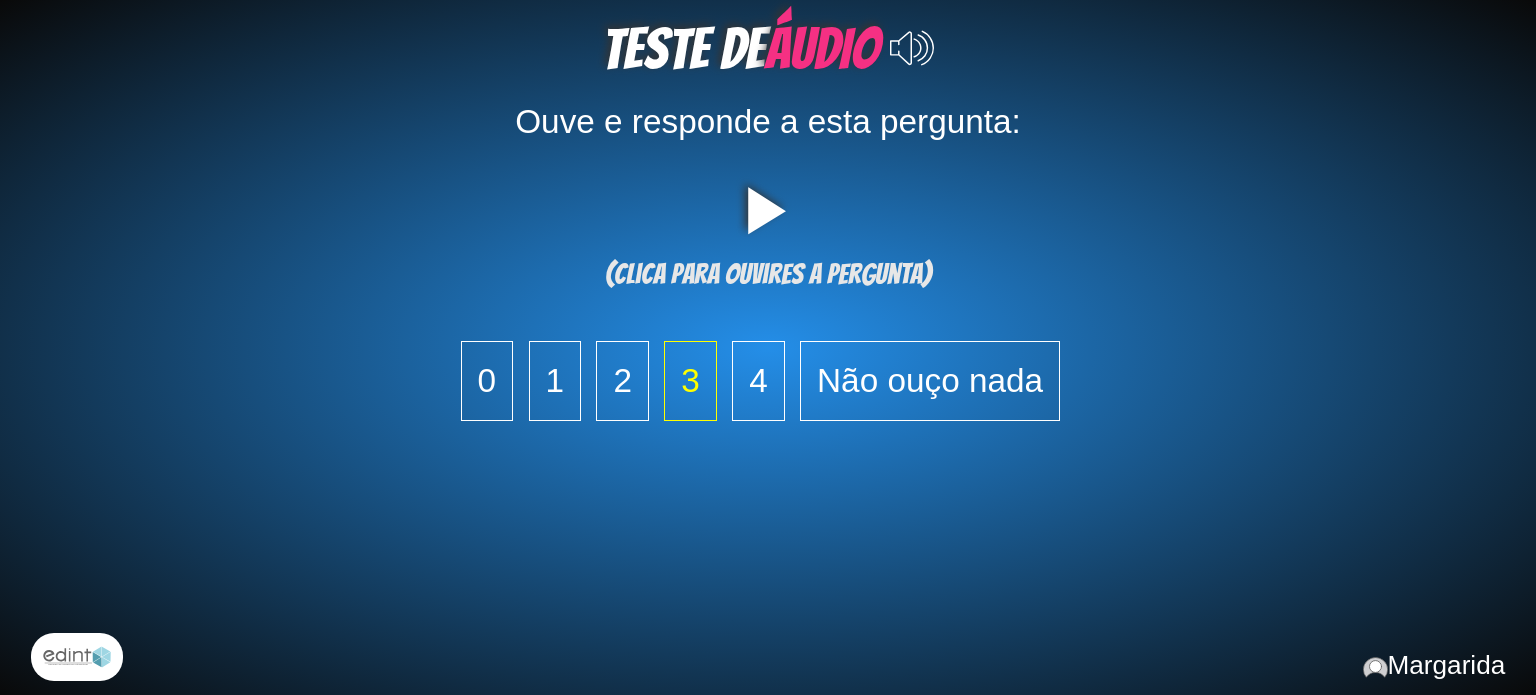 click on "3" at bounding box center [690, 381] 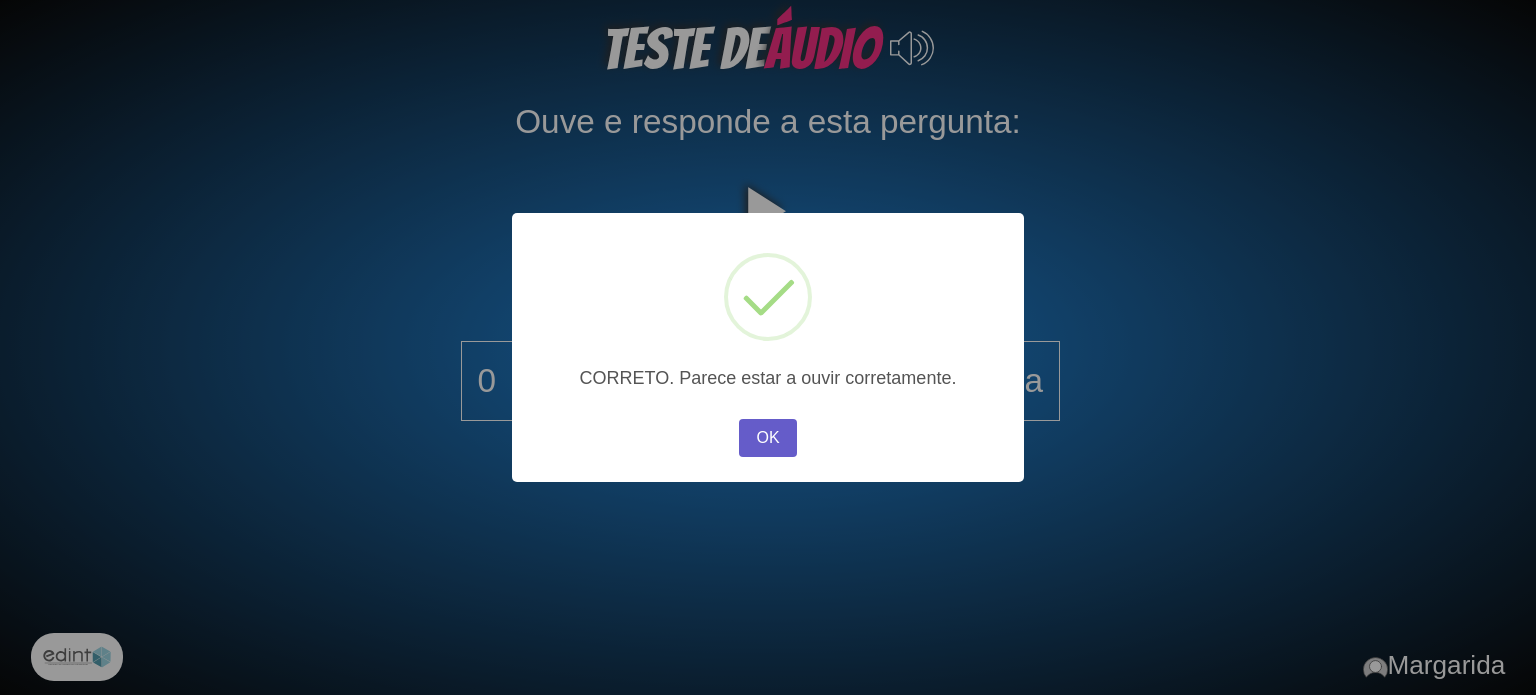 click on "OK" at bounding box center [768, 438] 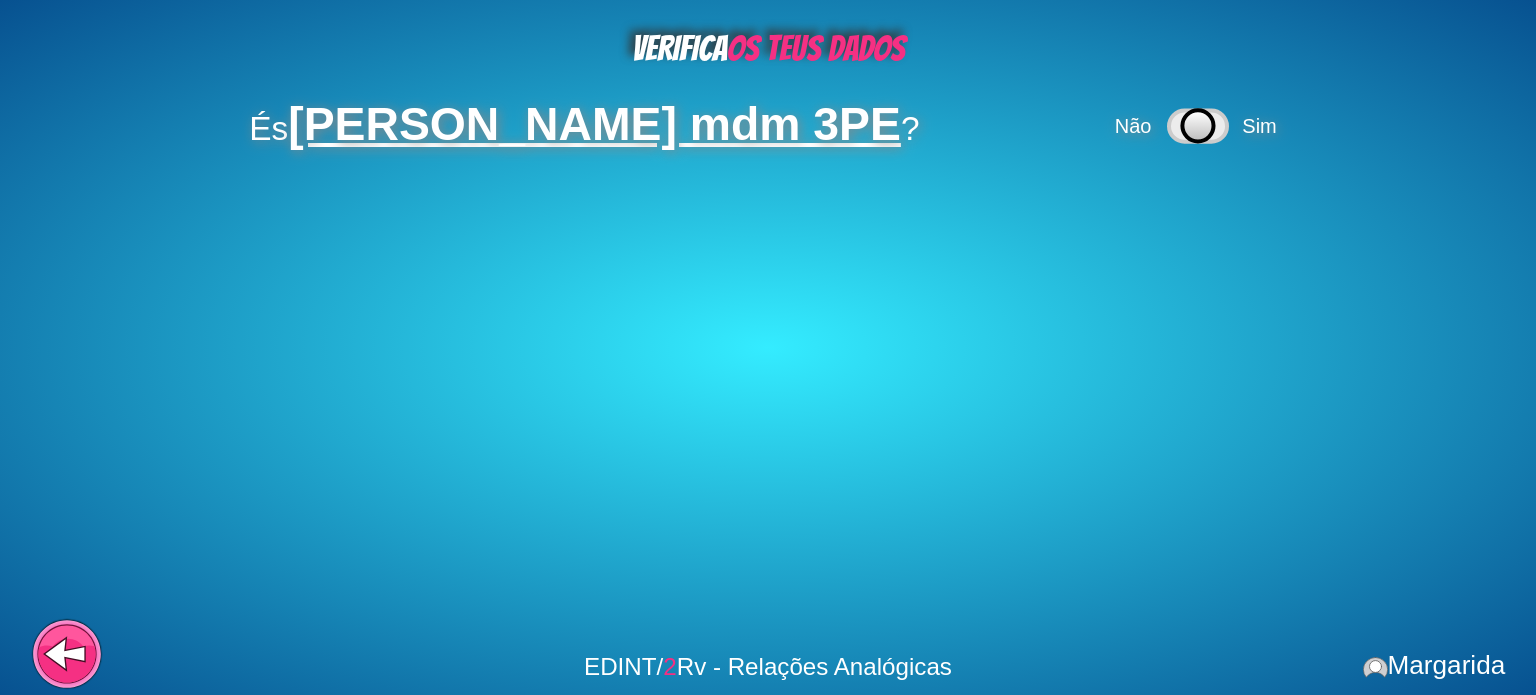 click on "Não               Sim" at bounding box center [1199, 126] 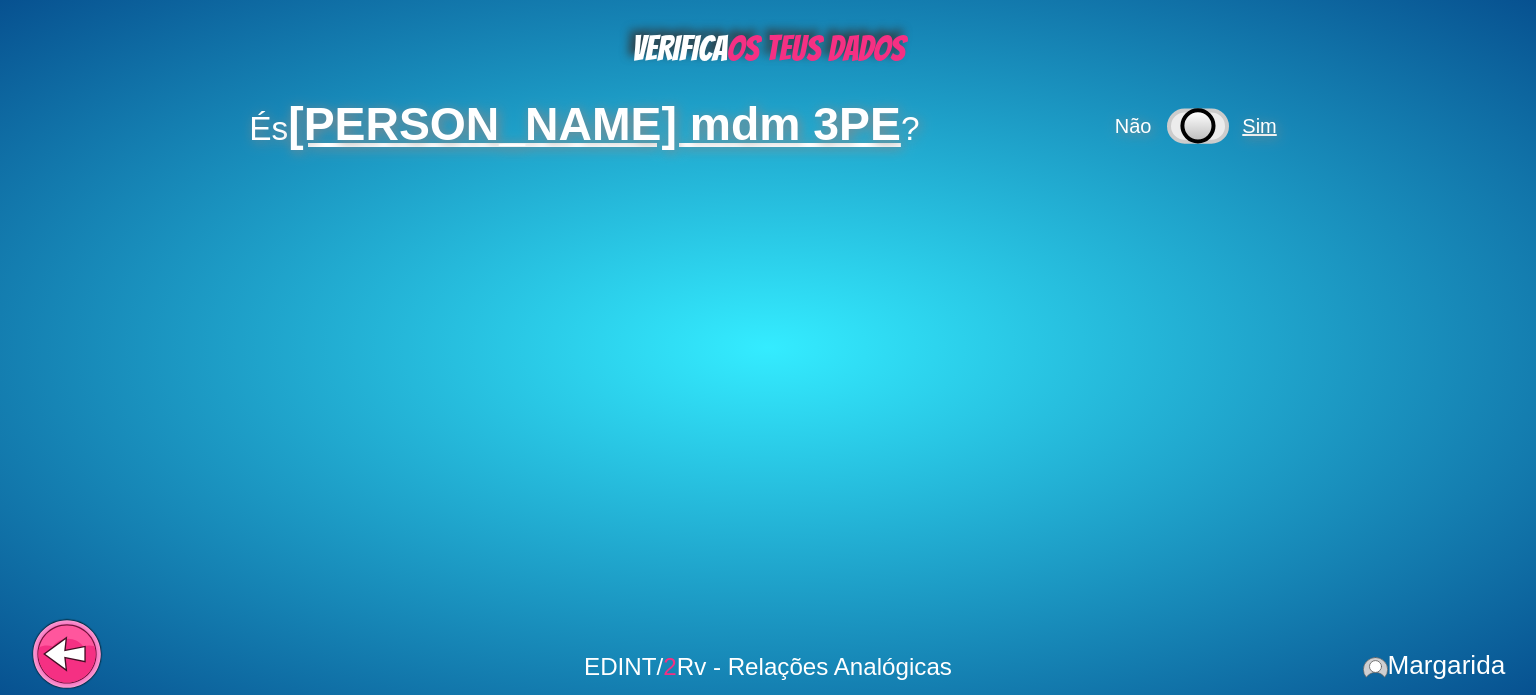 click on "Sim" at bounding box center [1259, 126] 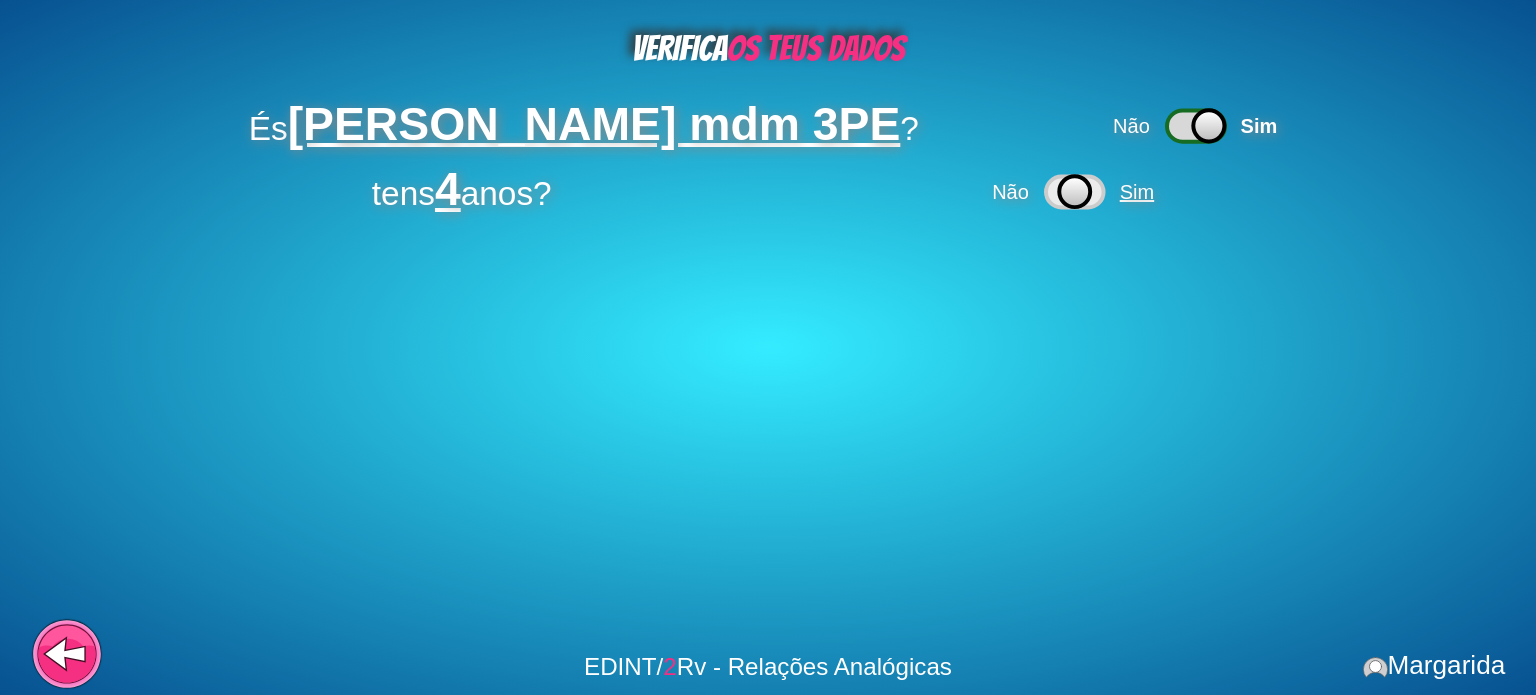 click on "Sim" at bounding box center (1137, 192) 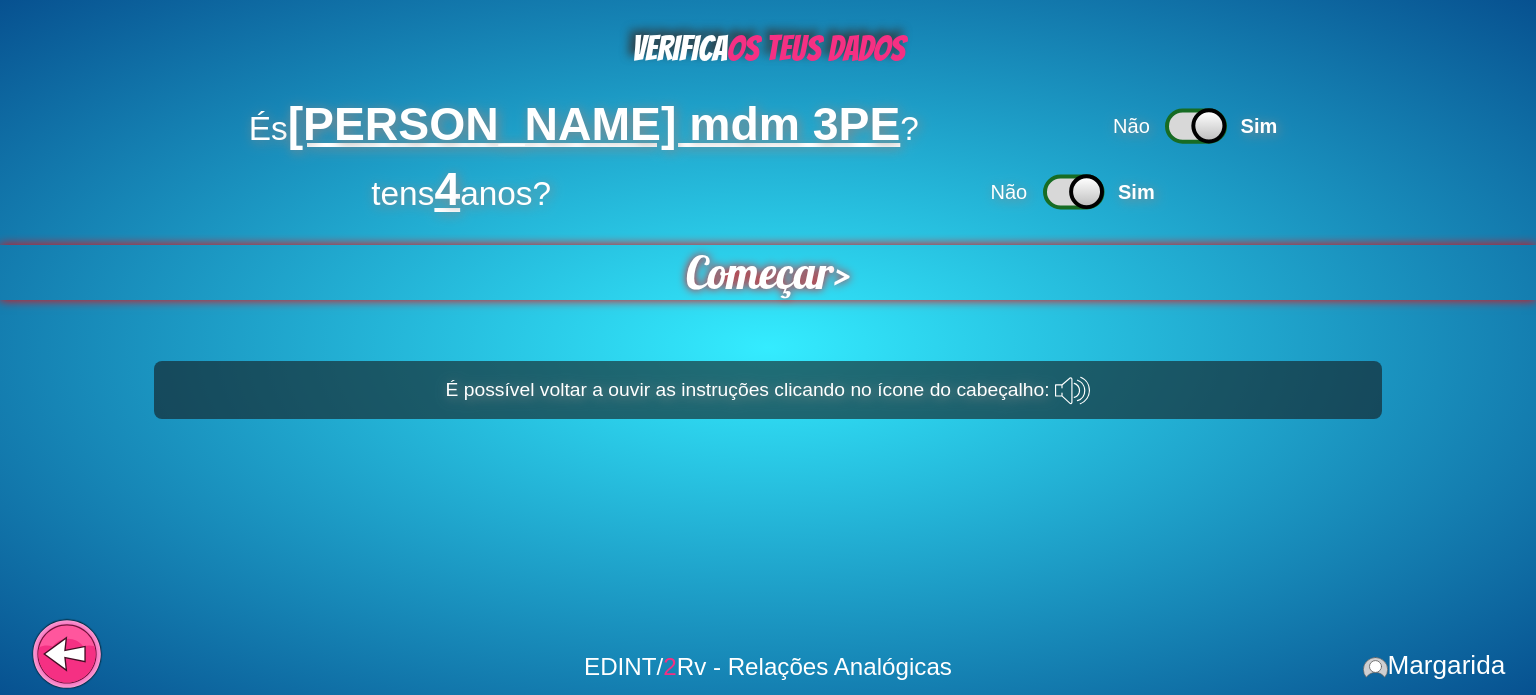 click on "Começar" at bounding box center (760, 272) 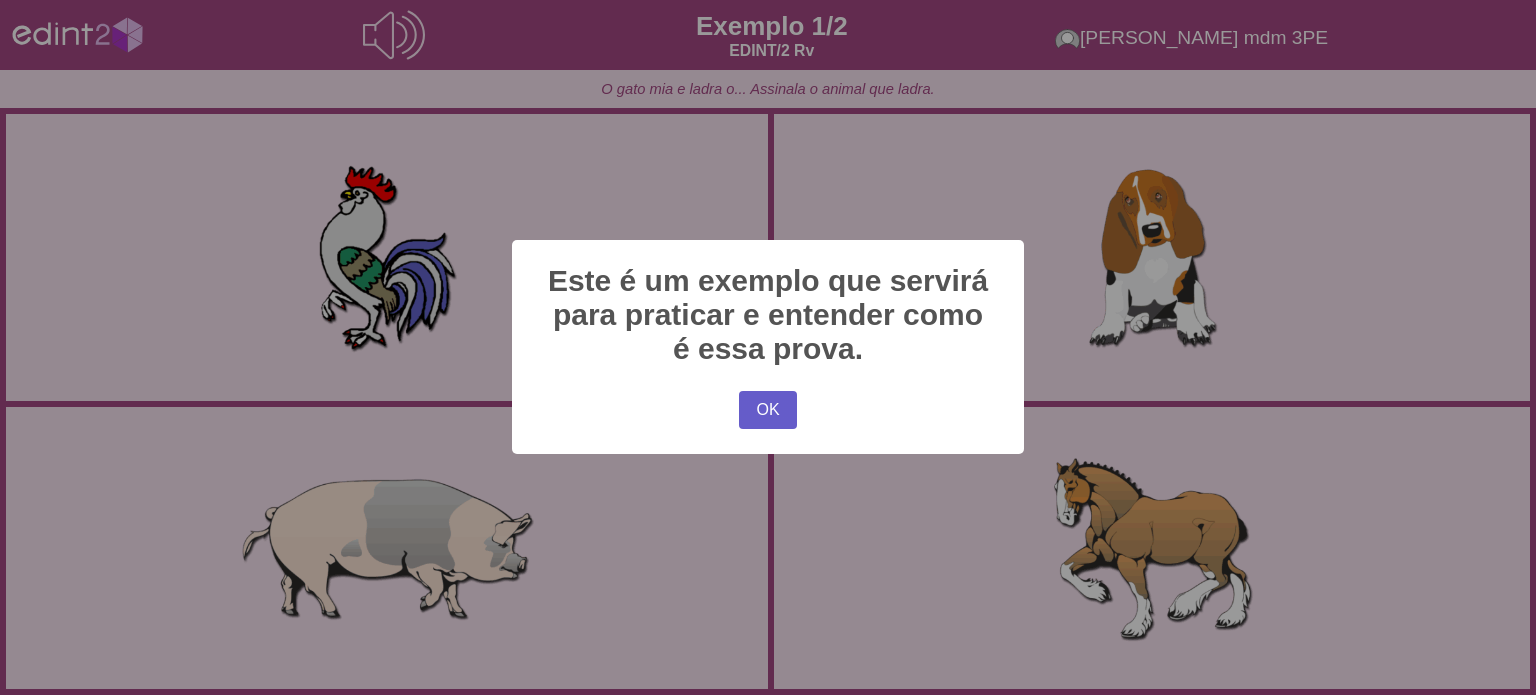 click on "OK" at bounding box center [768, 410] 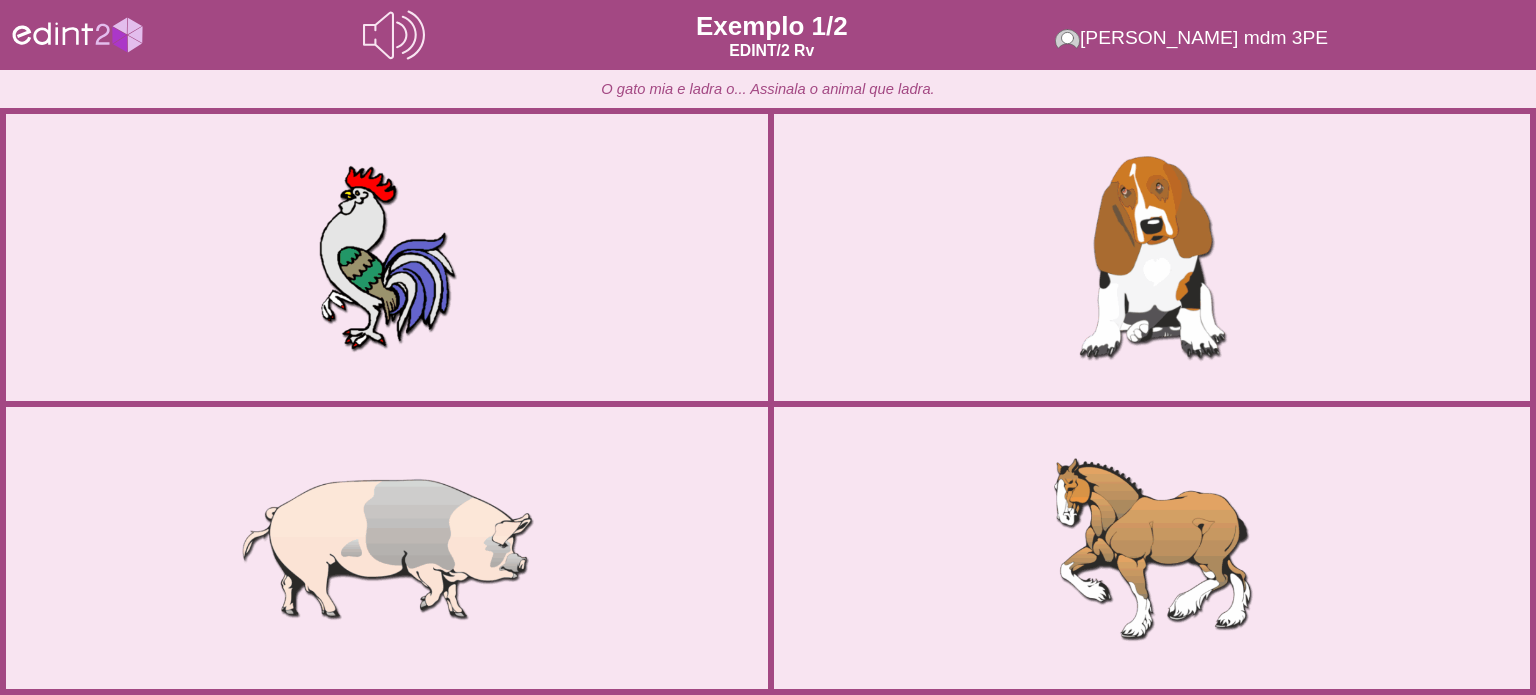 click at bounding box center (1151, 257) 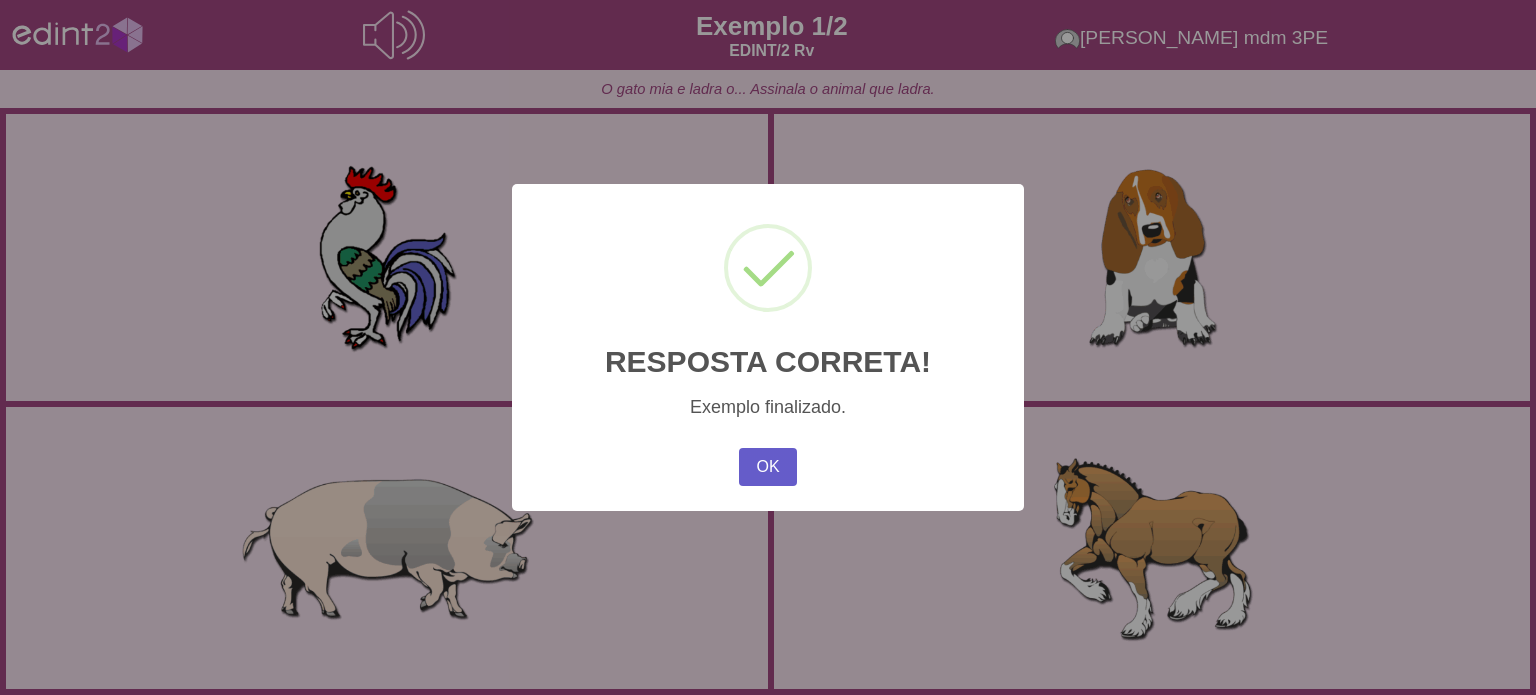 click on "OK" at bounding box center (768, 467) 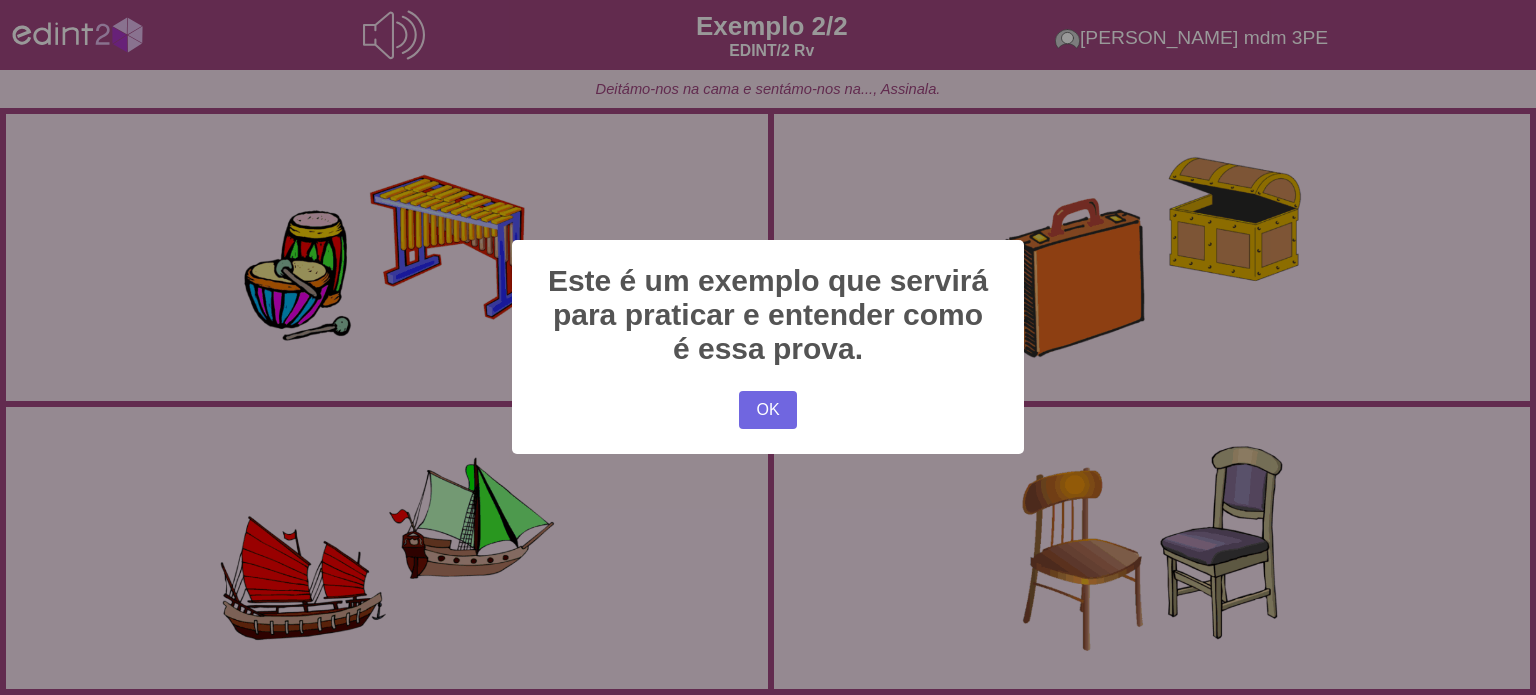type 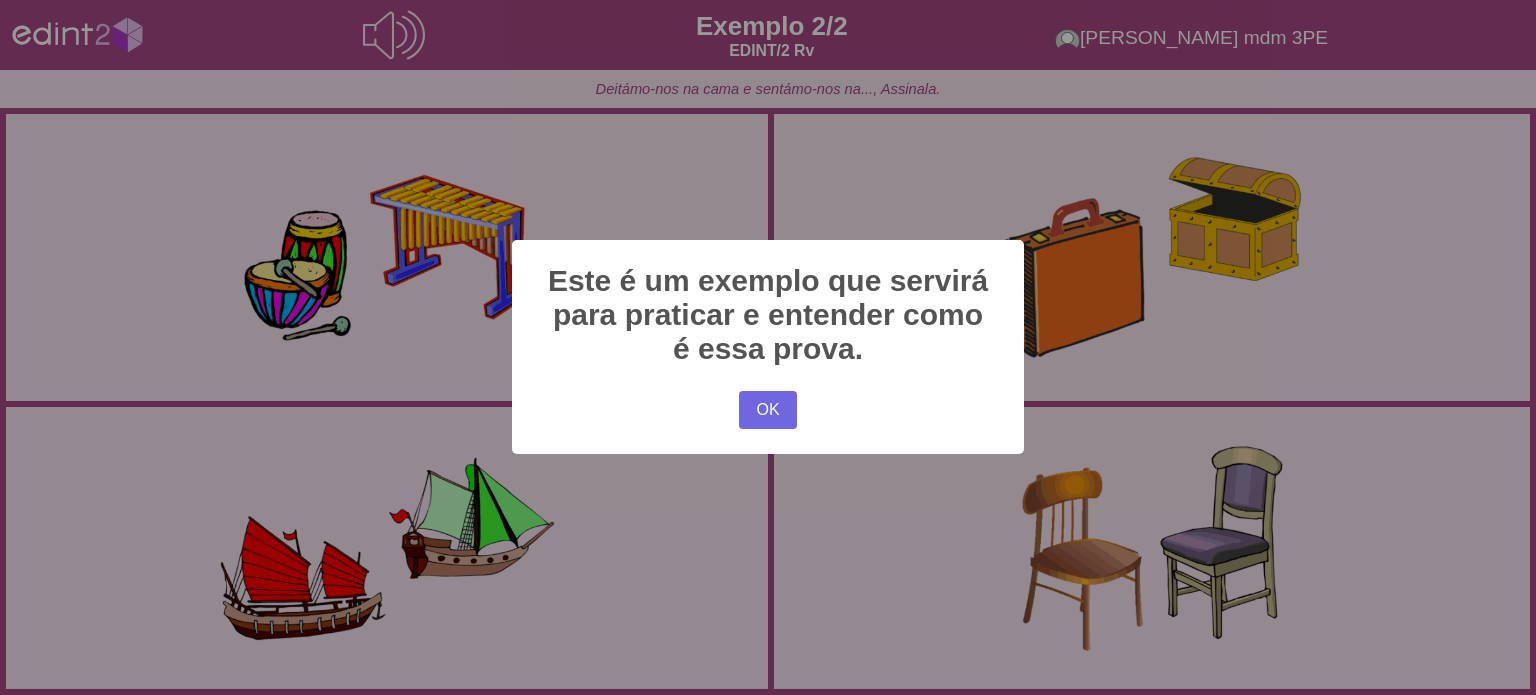 click on "× Este é um exemplo que servirá para praticar e entender como é essa prova. OK No Cancel" at bounding box center [768, 347] 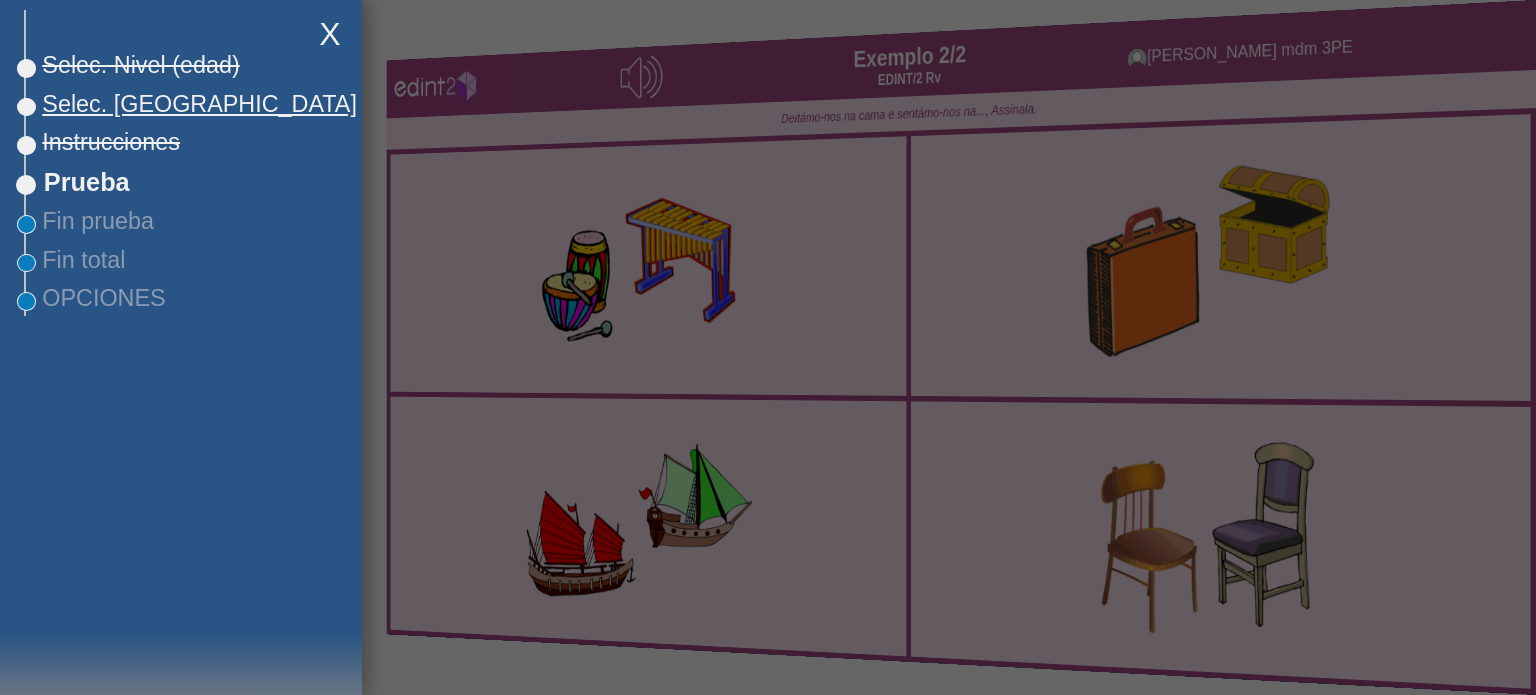 click on "Selec. [GEOGRAPHIC_DATA]" at bounding box center [191, 104] 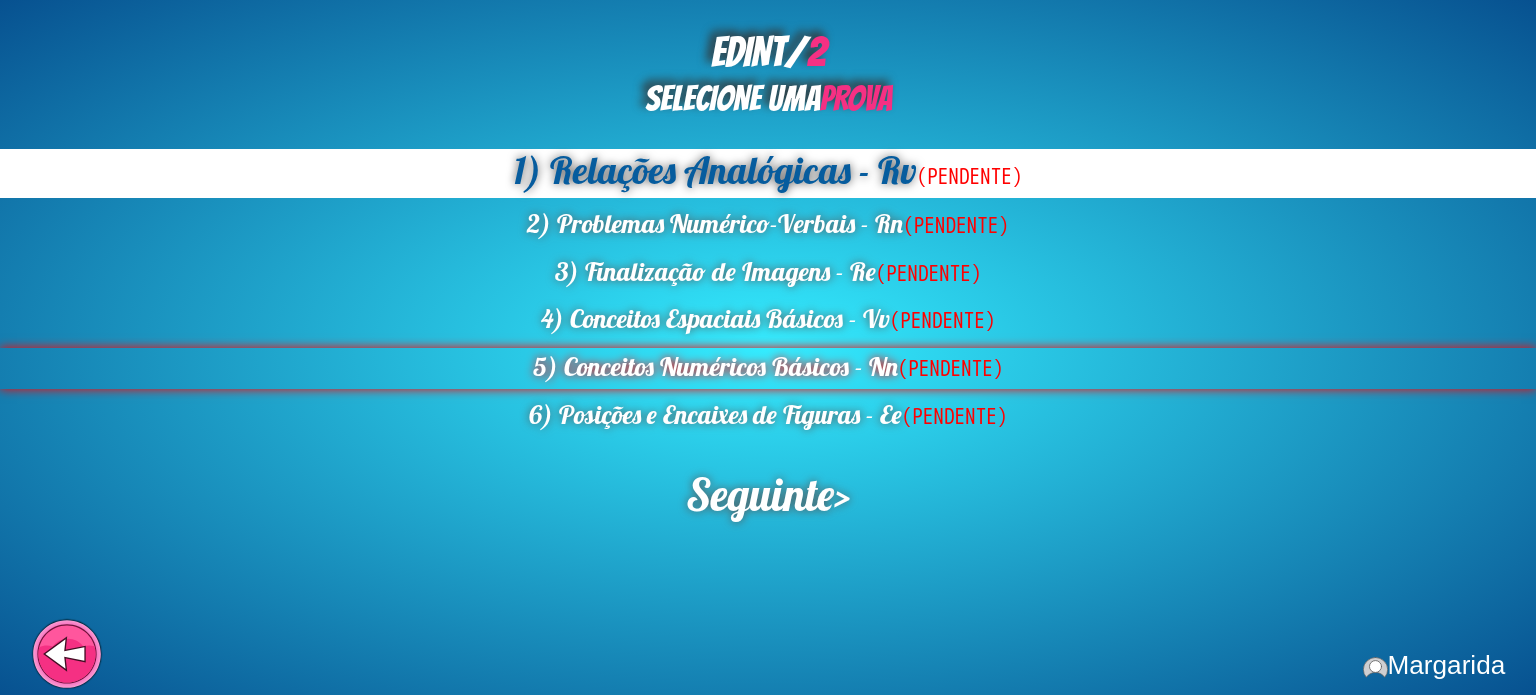 click on "5) Conceitos Numéricos Básicos - Nn
(PENDENTE)" at bounding box center (768, 368) 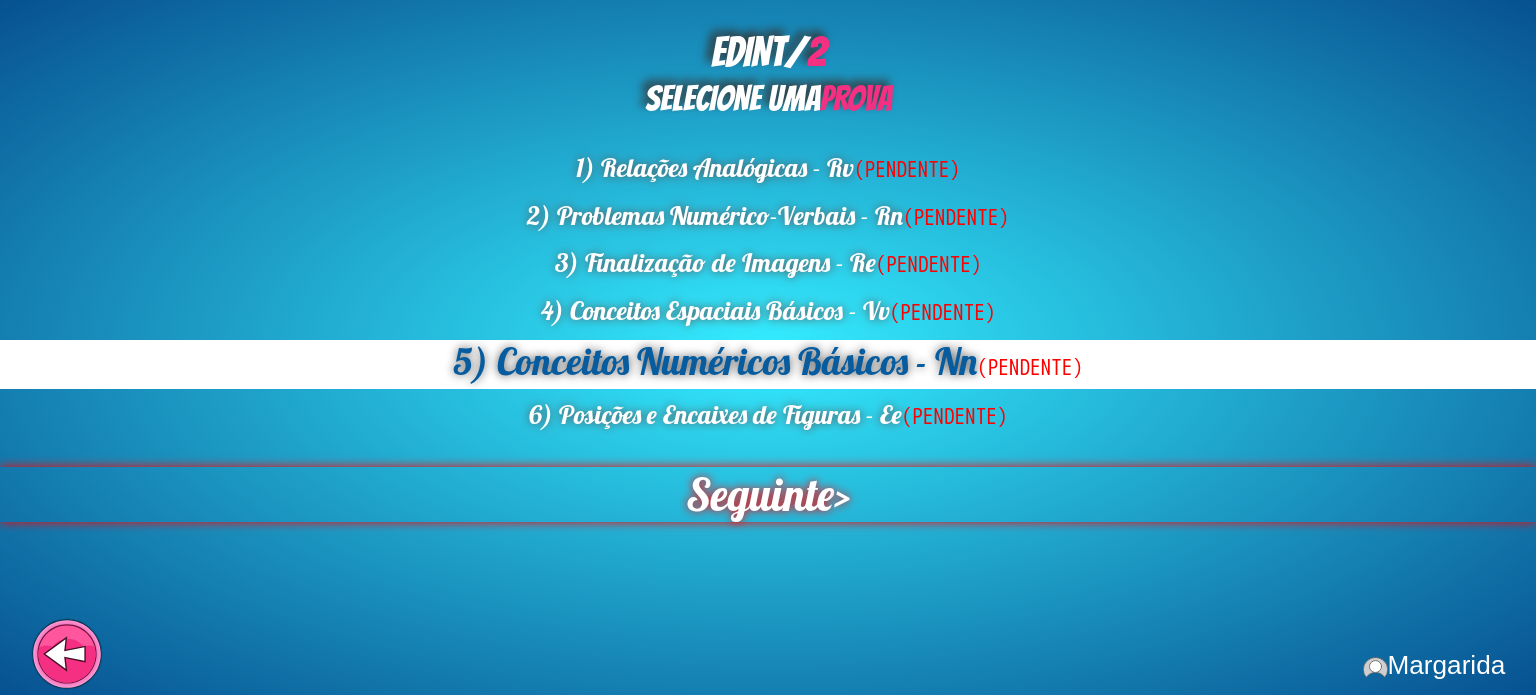 click on "Seguinte" at bounding box center (759, 495) 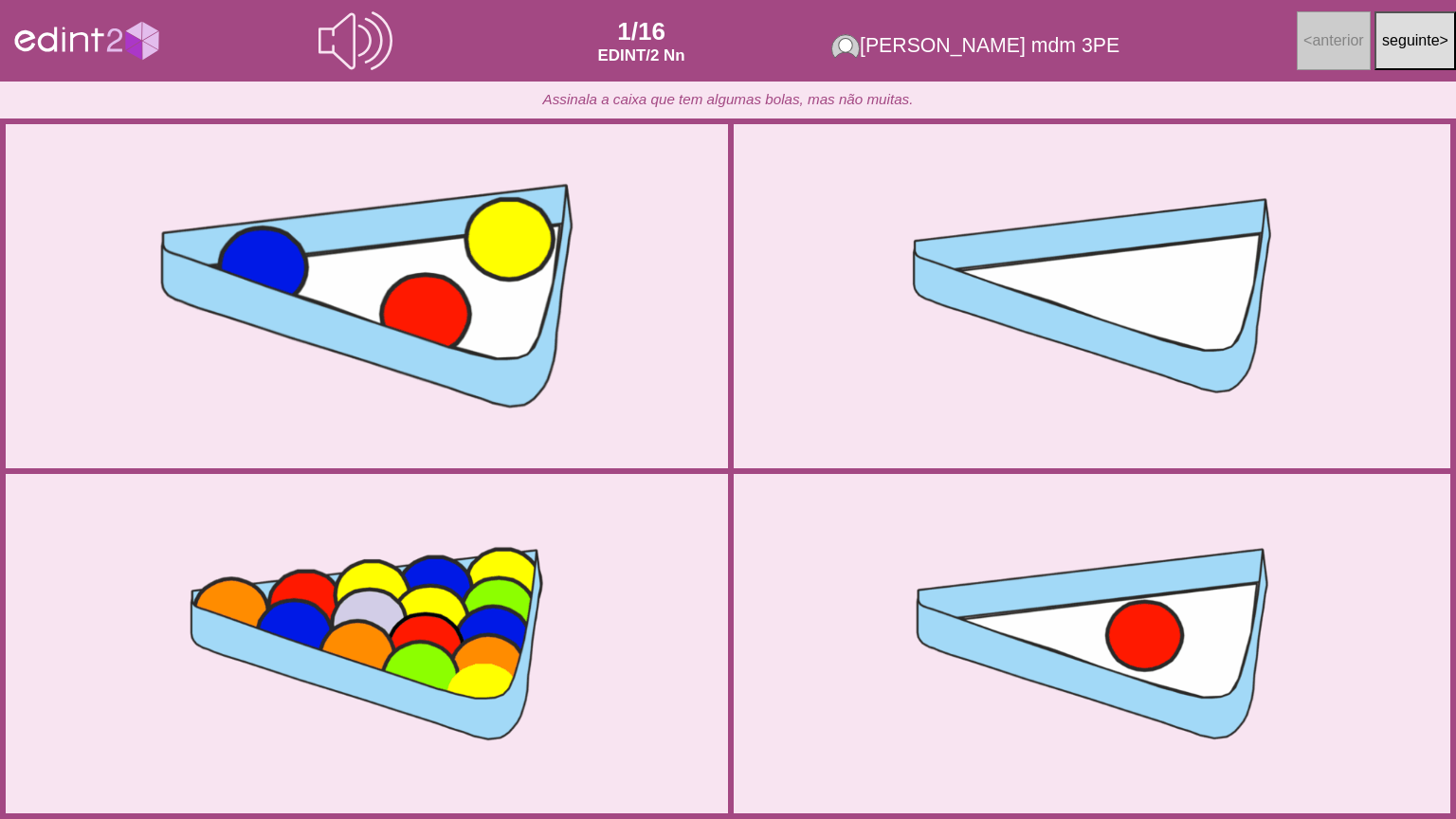 click at bounding box center (367, 297) 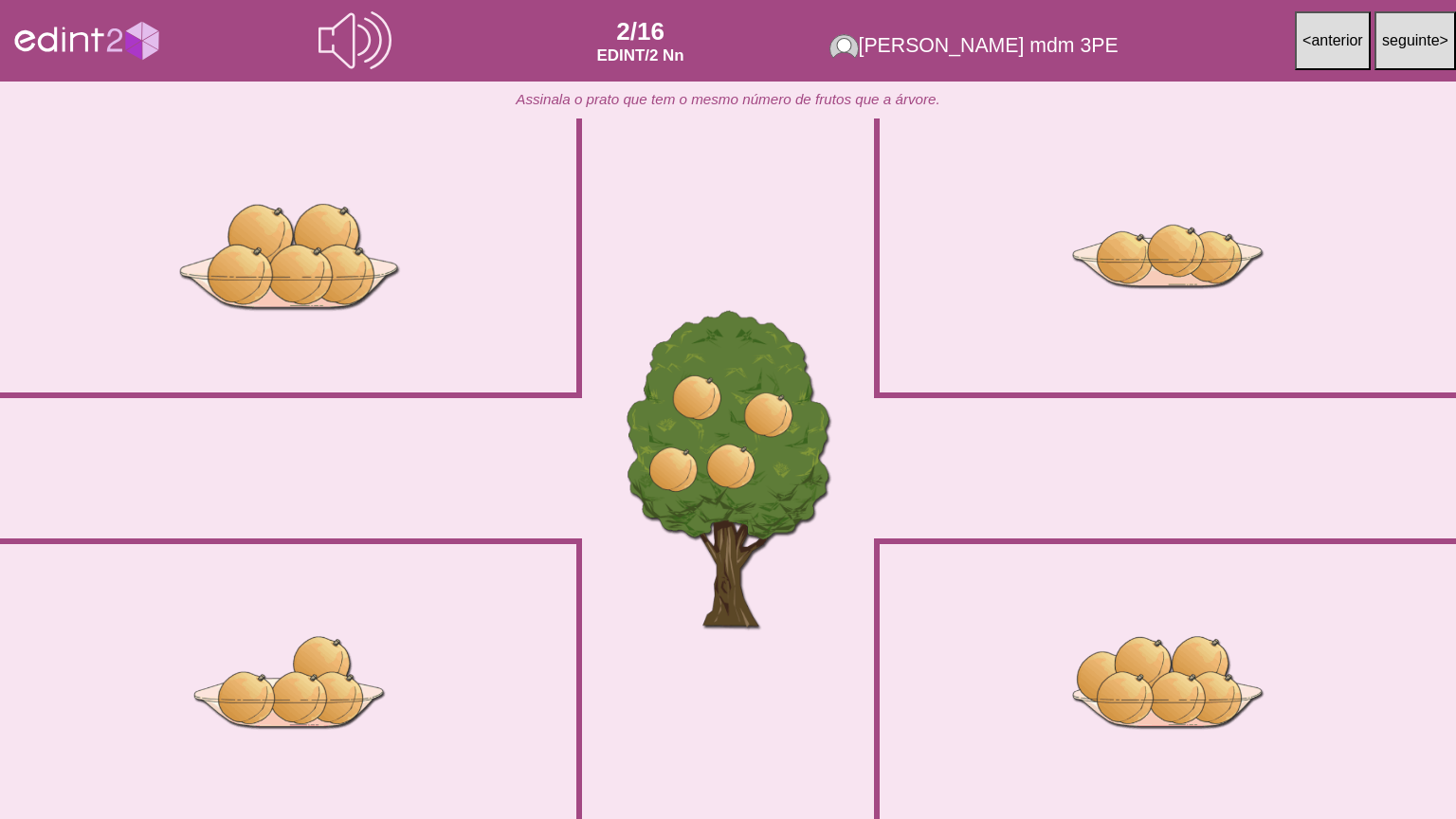 click at bounding box center [288, 255] 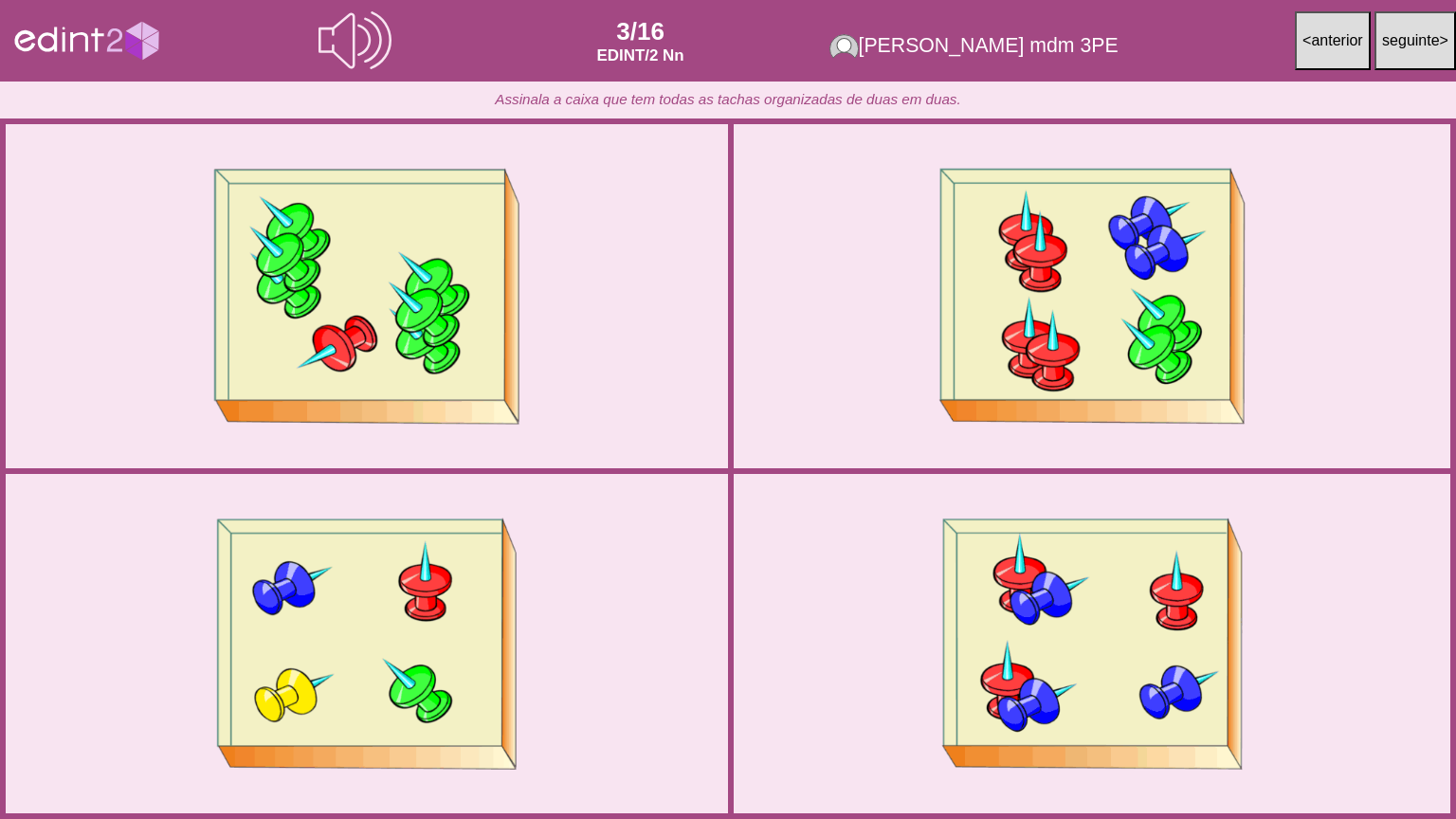 click on "anterior" at bounding box center [1337, 40] 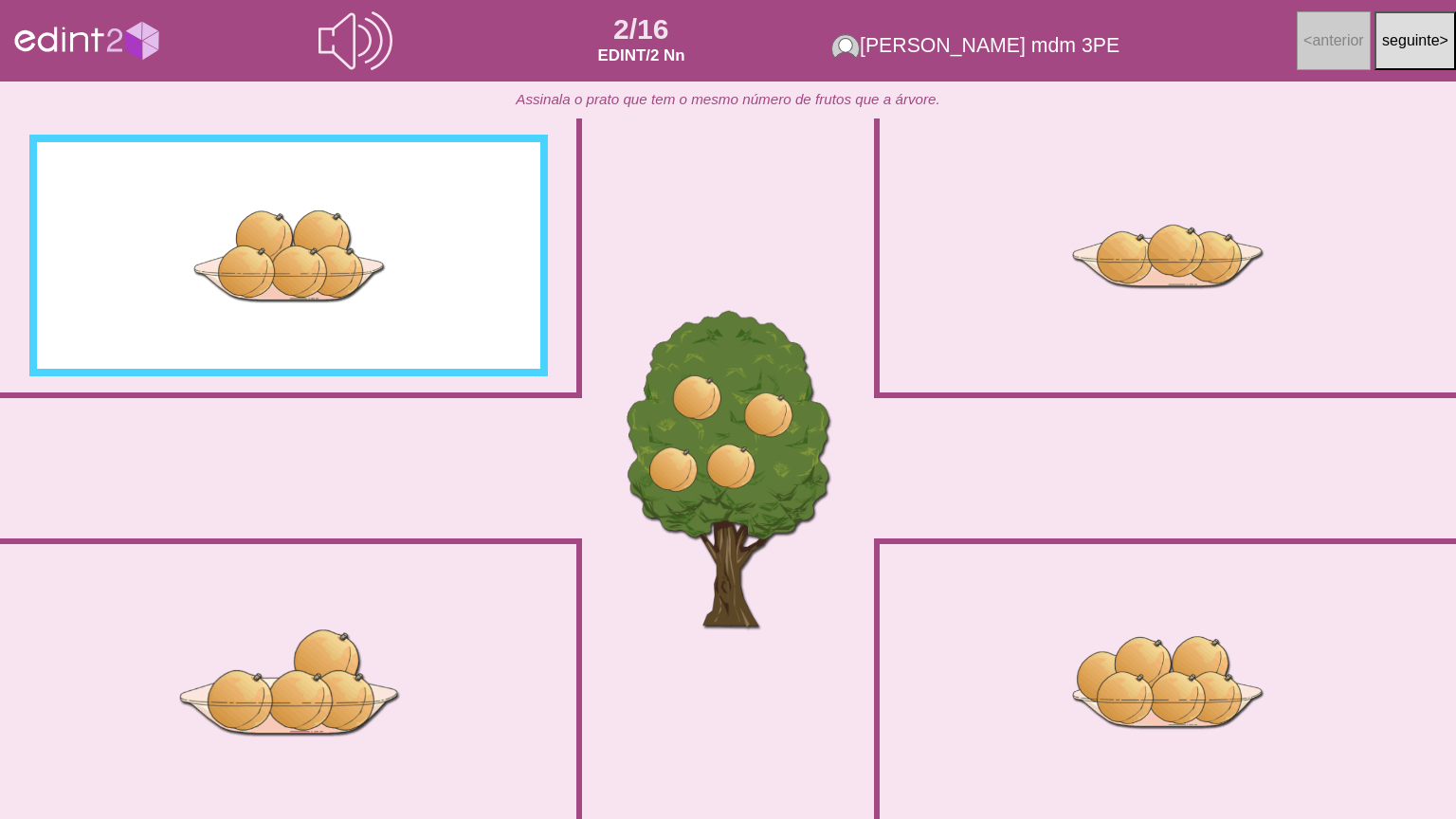 click at bounding box center (288, 682) 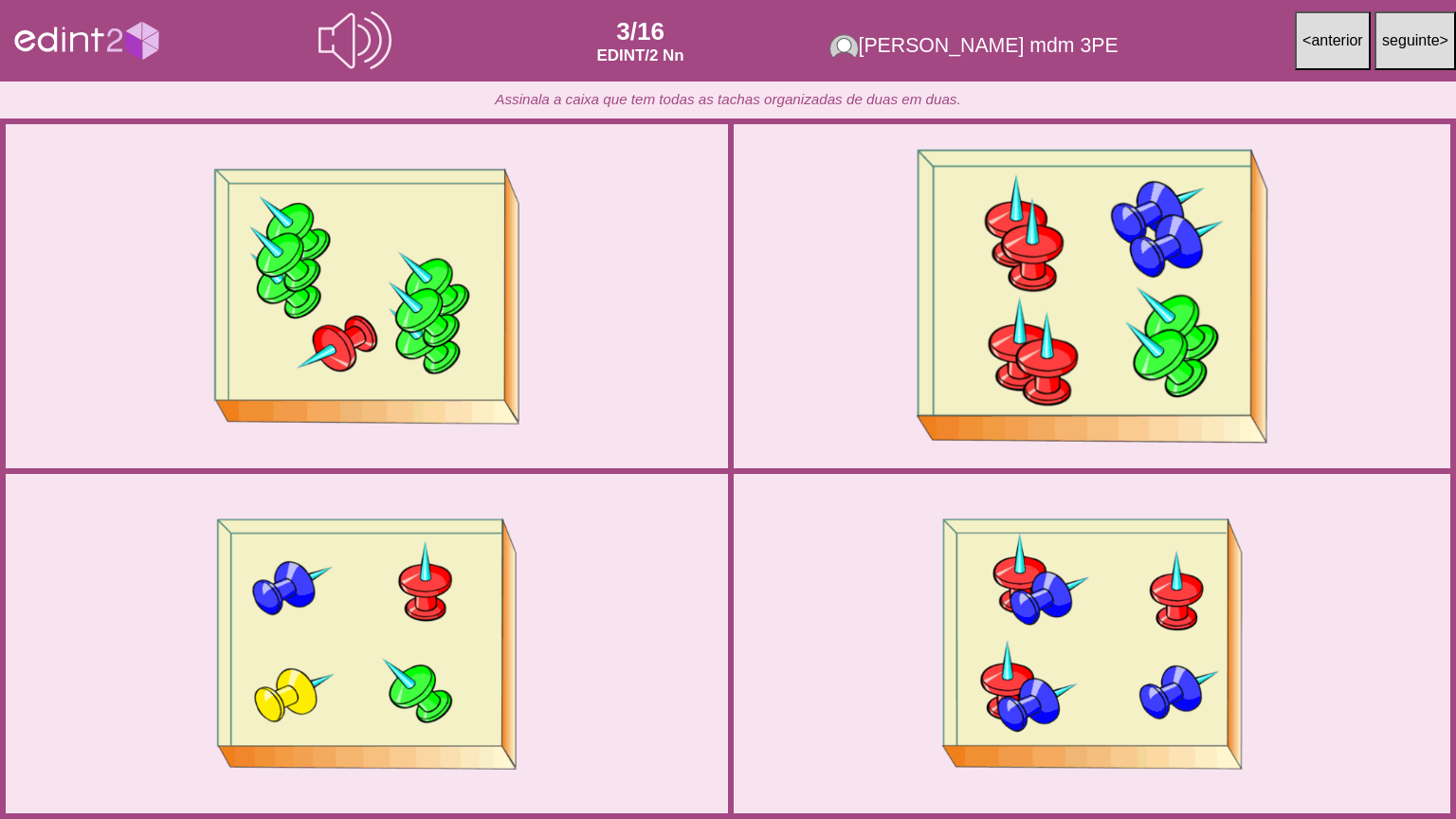 click at bounding box center (1092, 297) 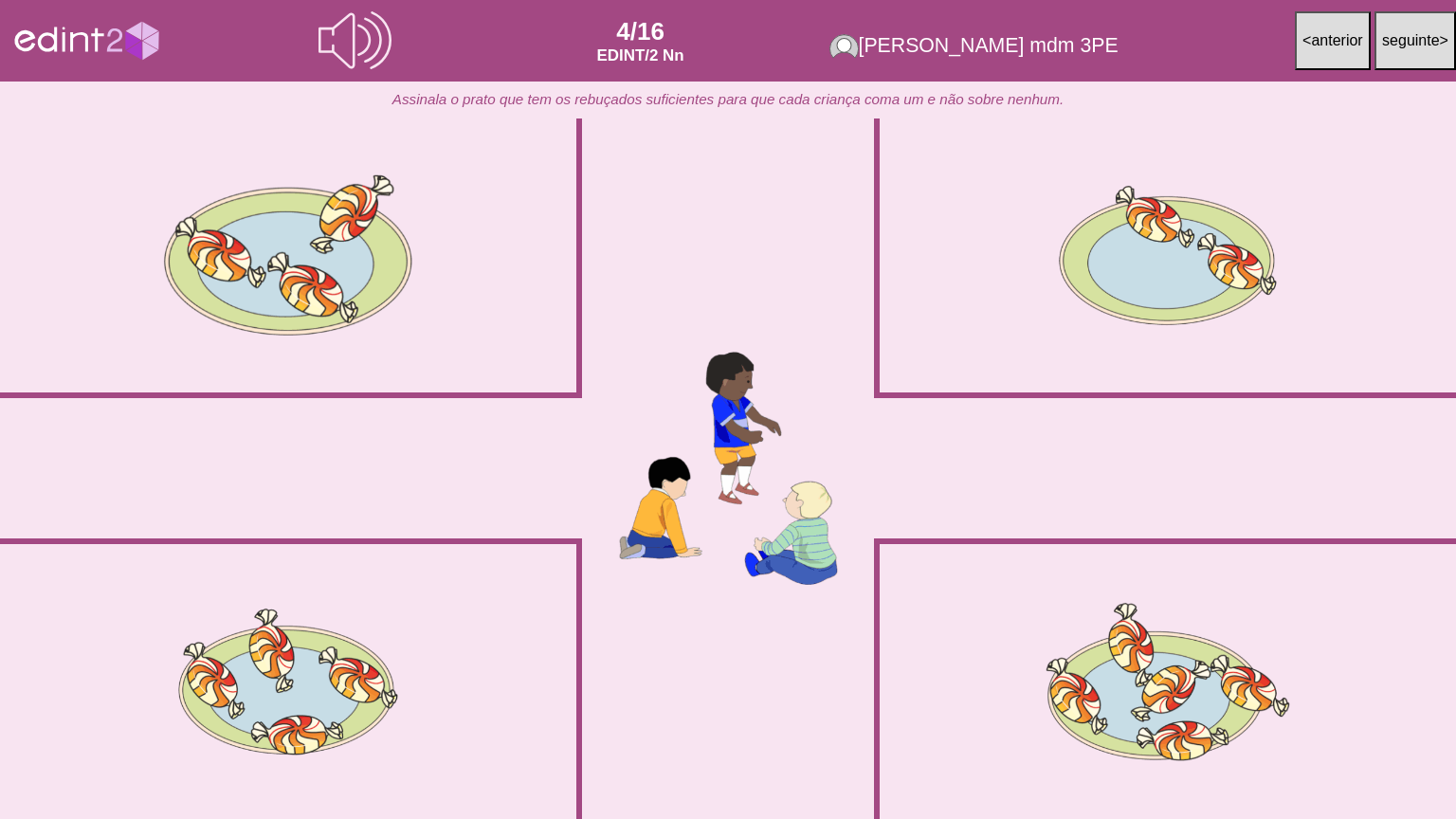 click at bounding box center (288, 255) 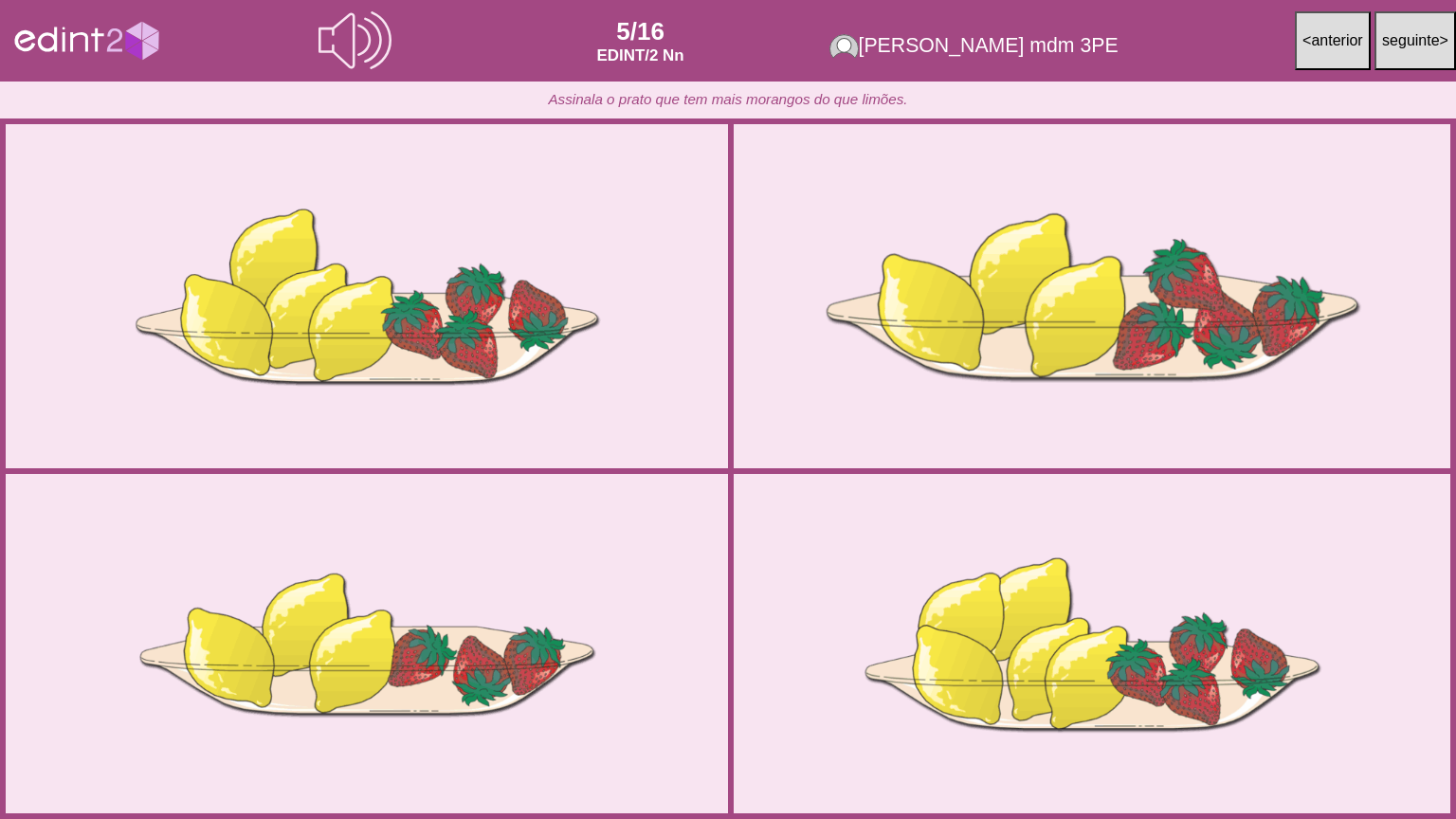 click at bounding box center (1092, 297) 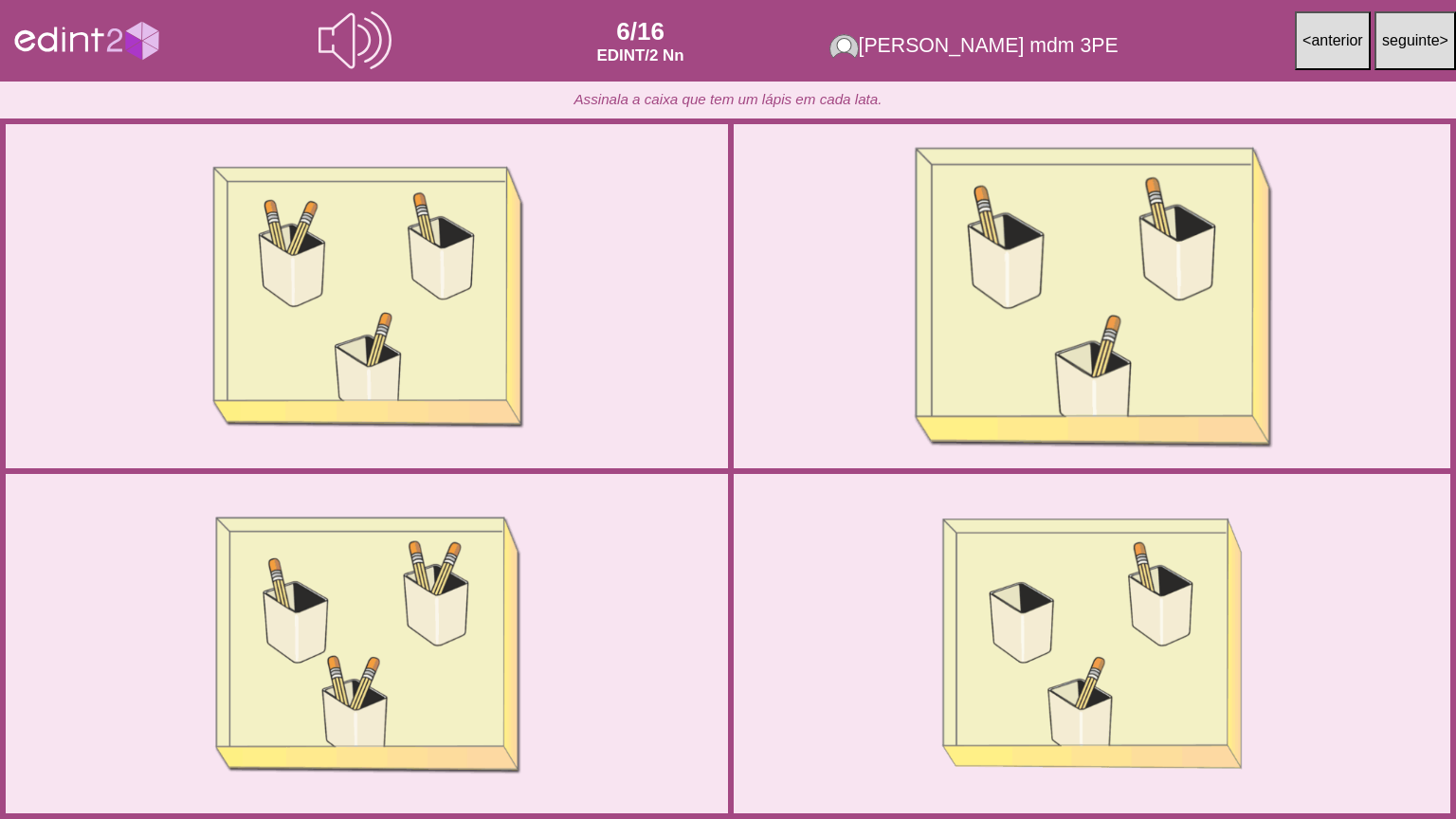 click at bounding box center [1092, 297] 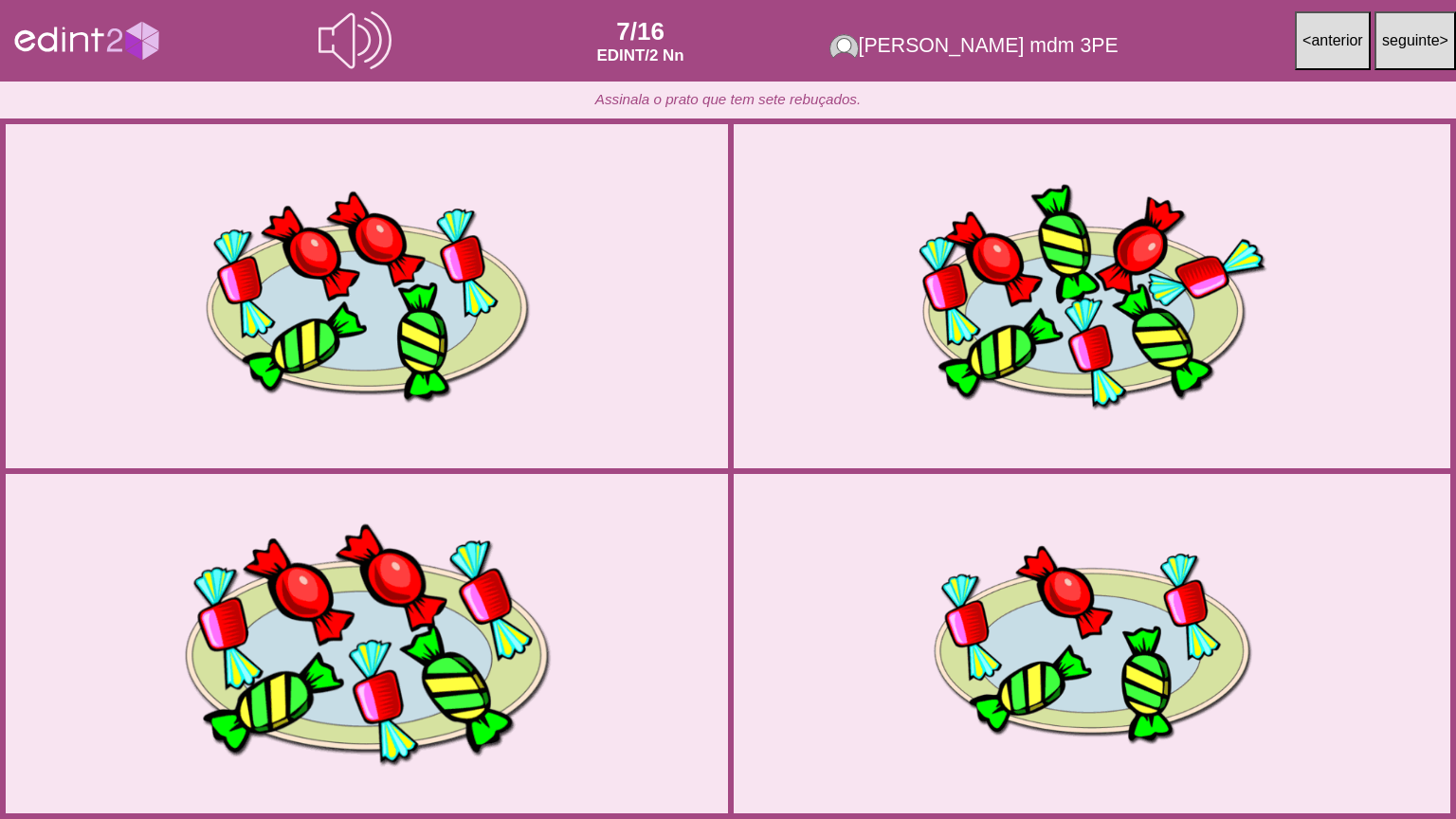 click at bounding box center [366, 644] 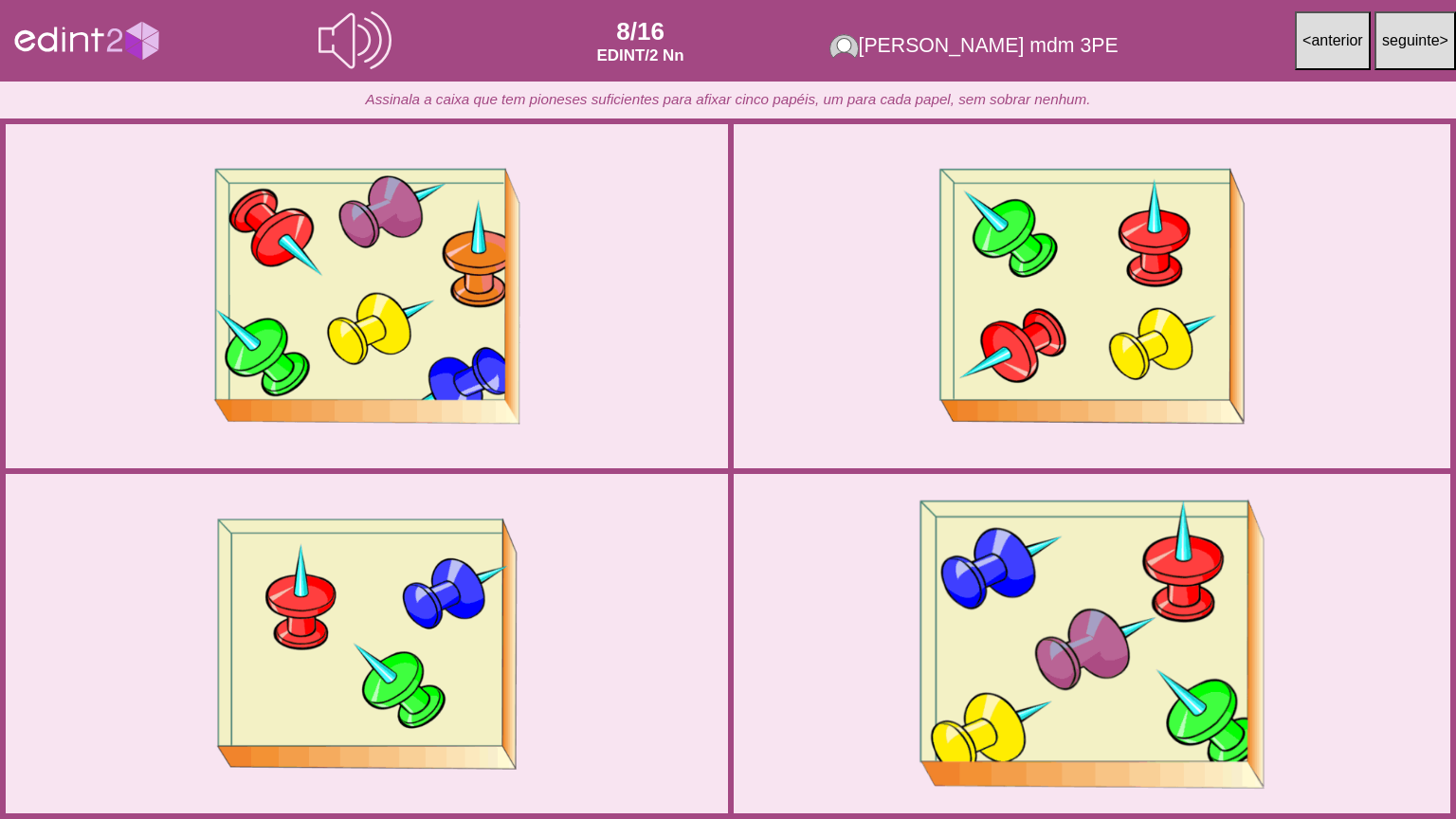 click at bounding box center (1091, 644) 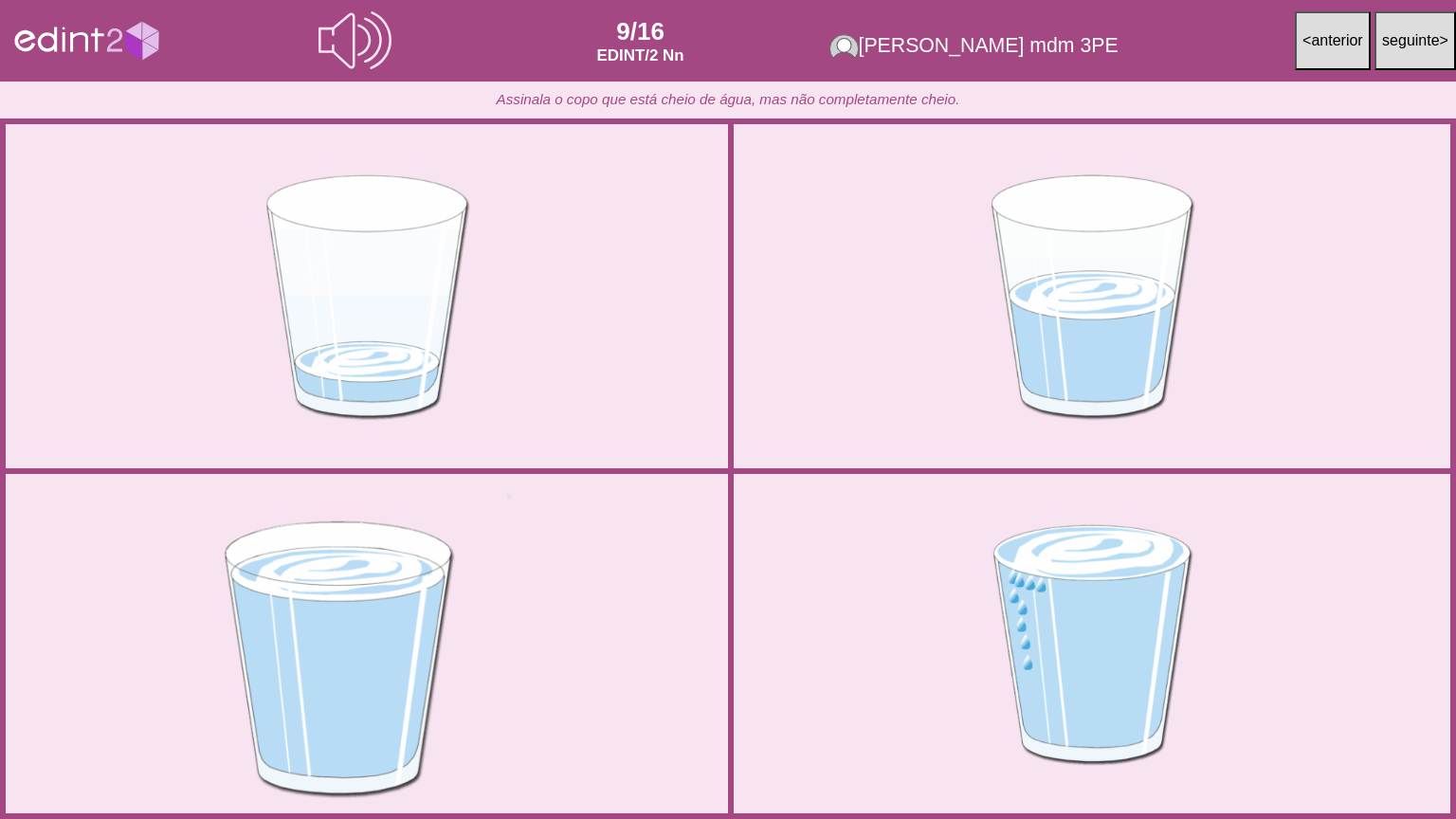 click at bounding box center (366, 644) 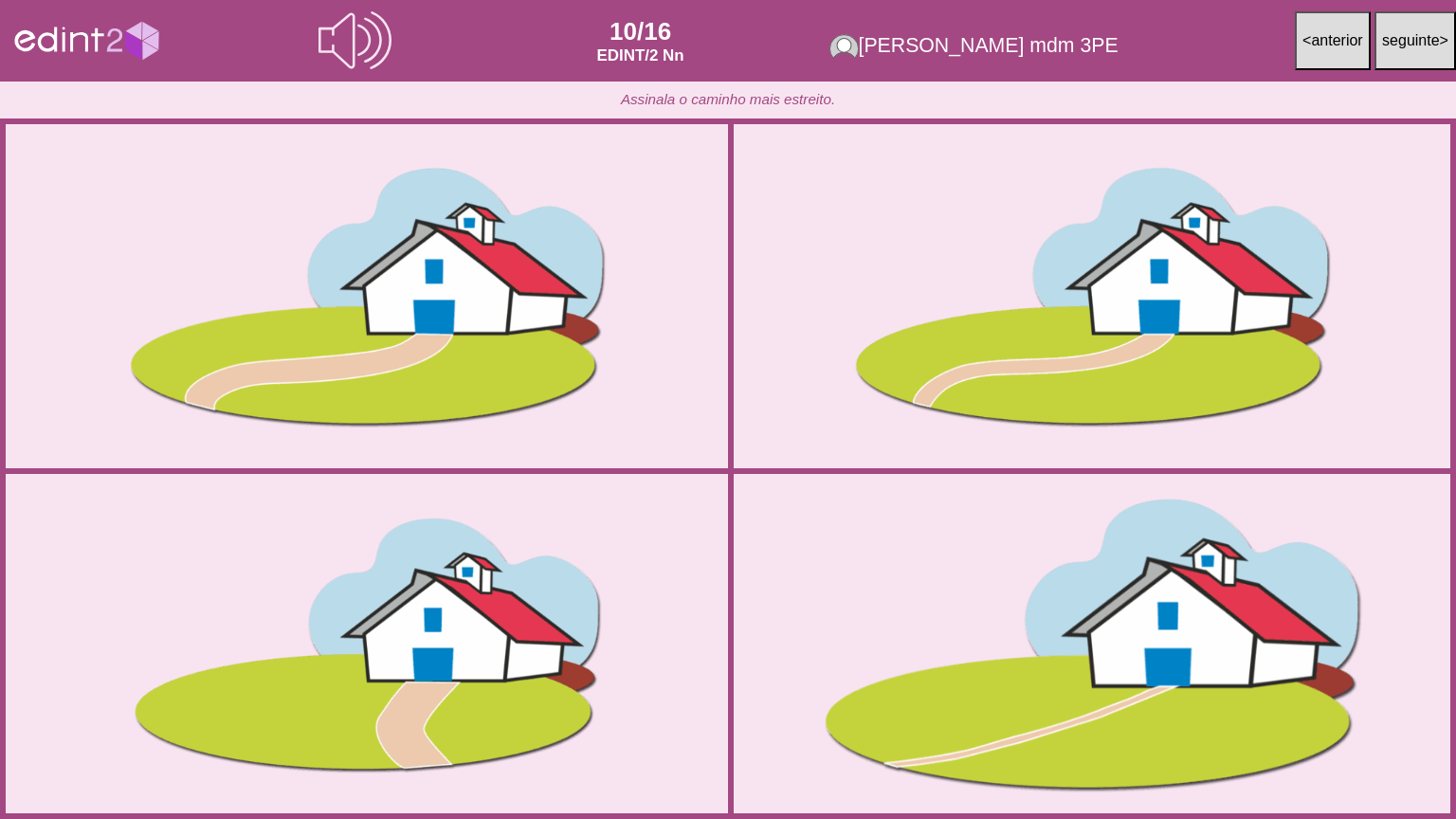 click at bounding box center (1091, 644) 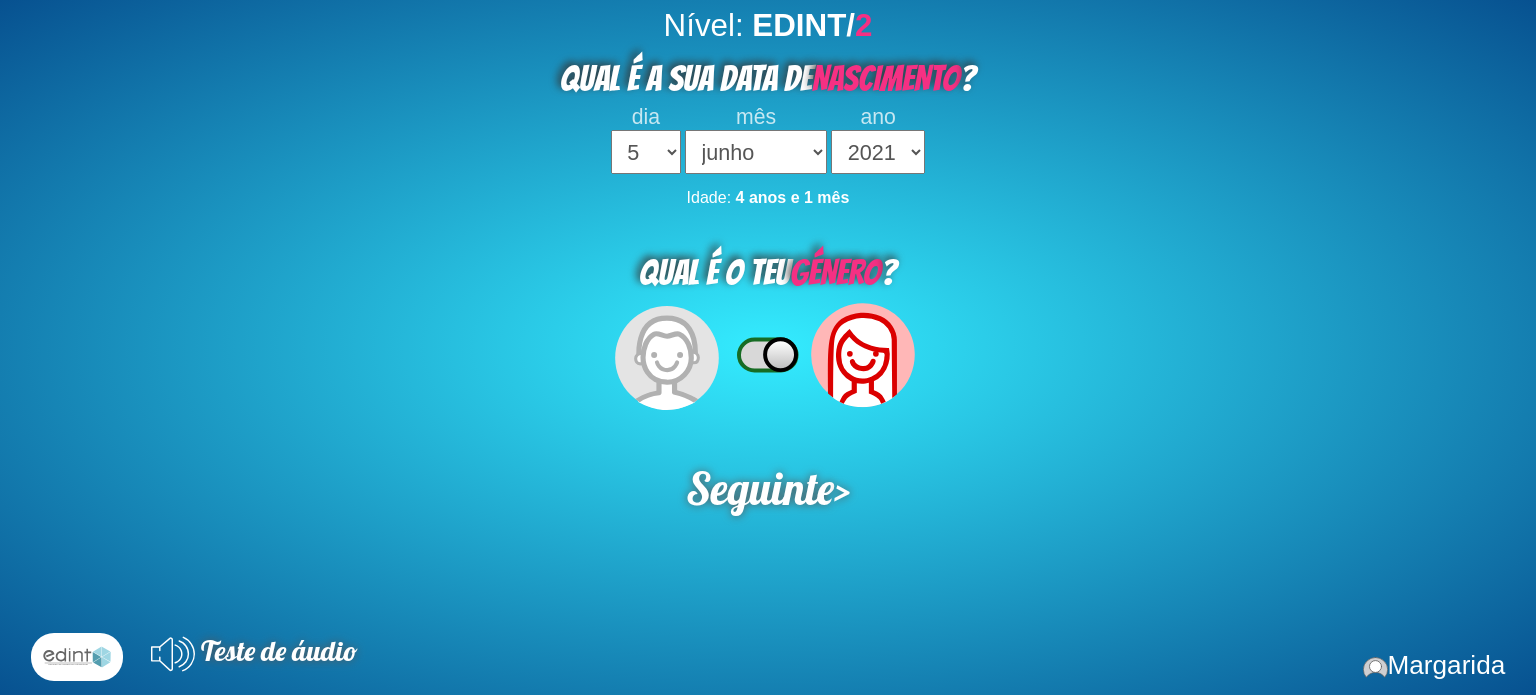 select on "5" 